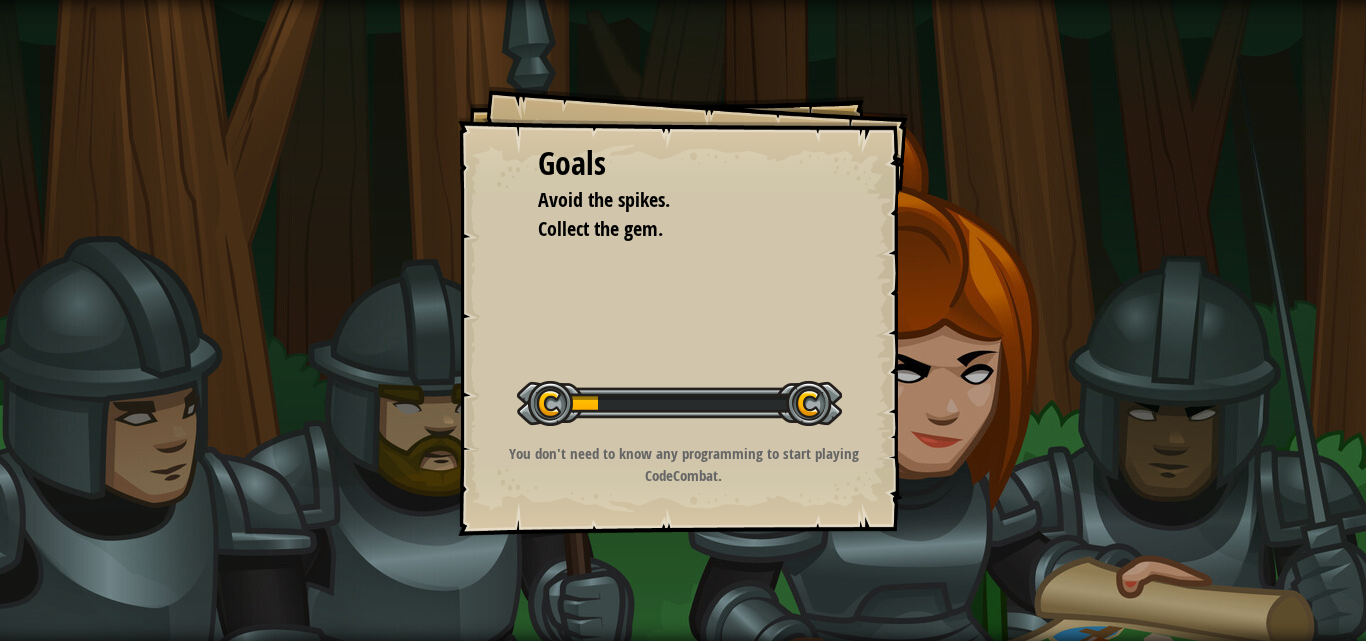 scroll, scrollTop: 0, scrollLeft: 0, axis: both 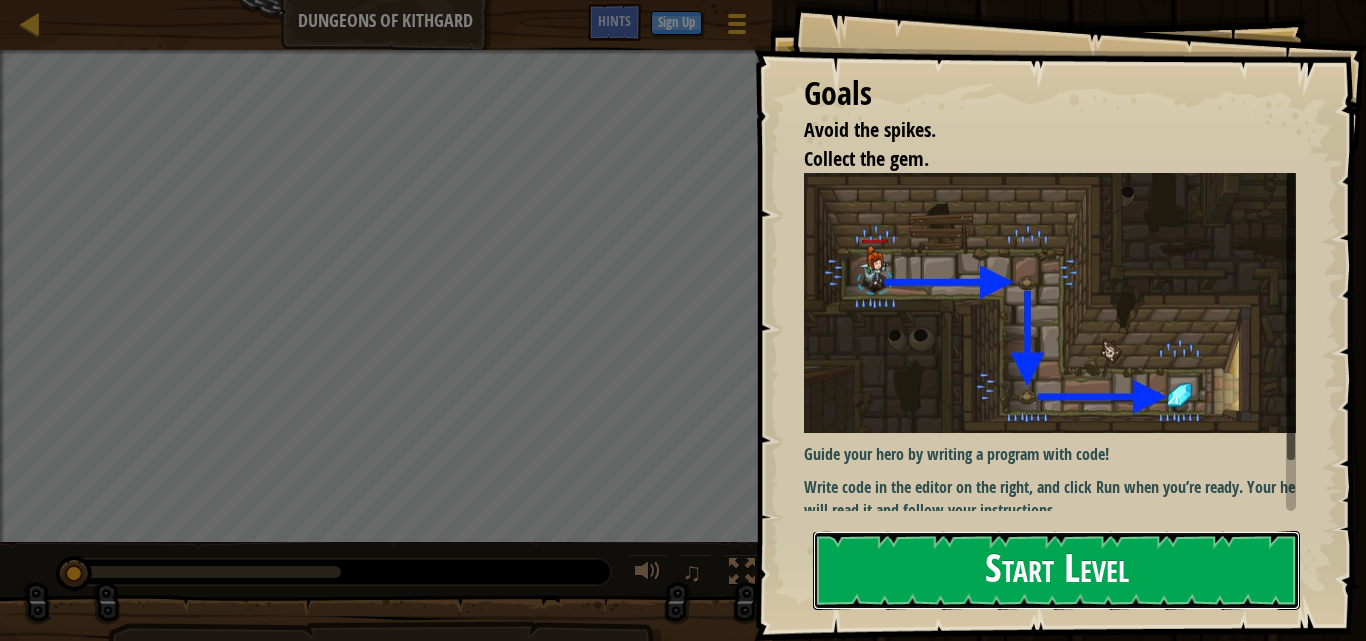 click on "Start Level" at bounding box center [1056, 570] 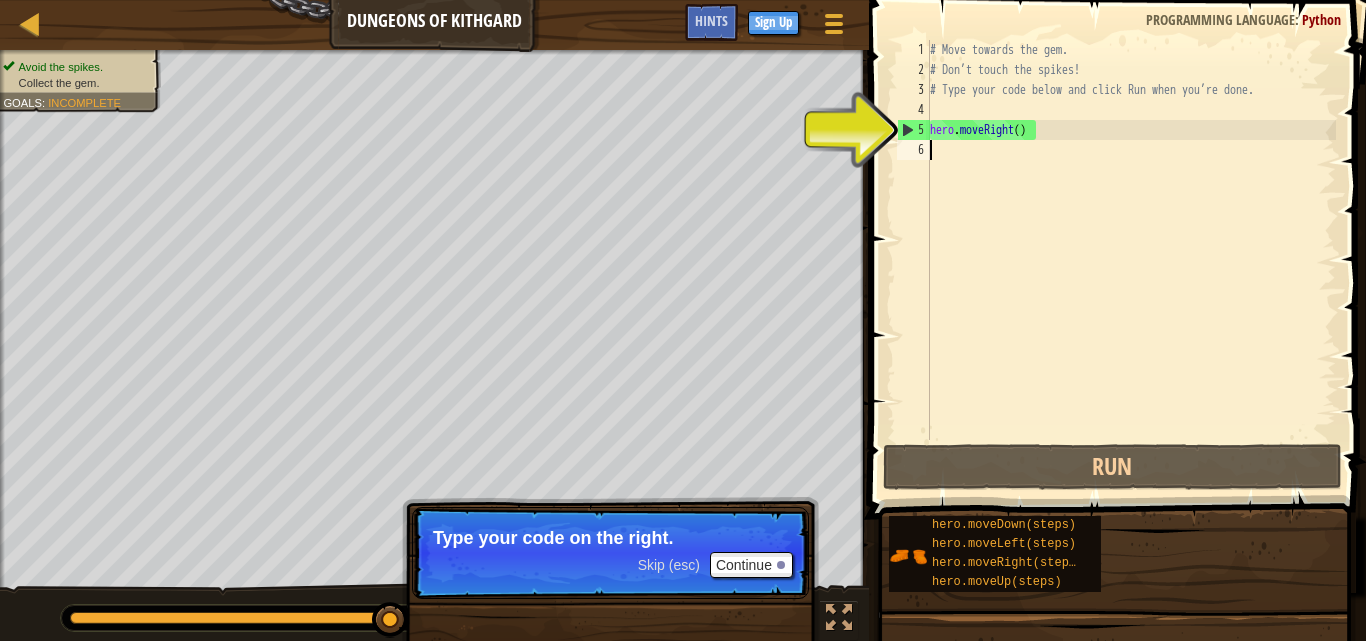 click on "# Move towards the gem. # Don’t touch the spikes! # Type your code below and click Run when you’re done. hero . moveRight ( )" at bounding box center [1131, 260] 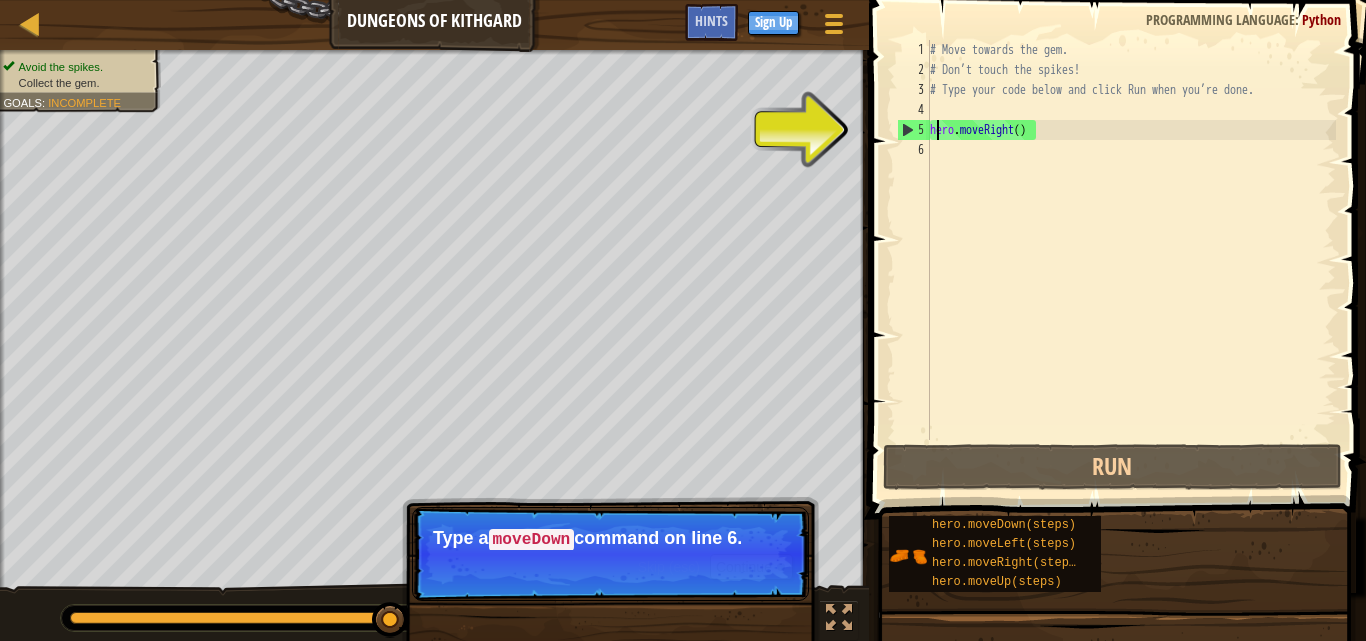 click on "5" at bounding box center (914, 130) 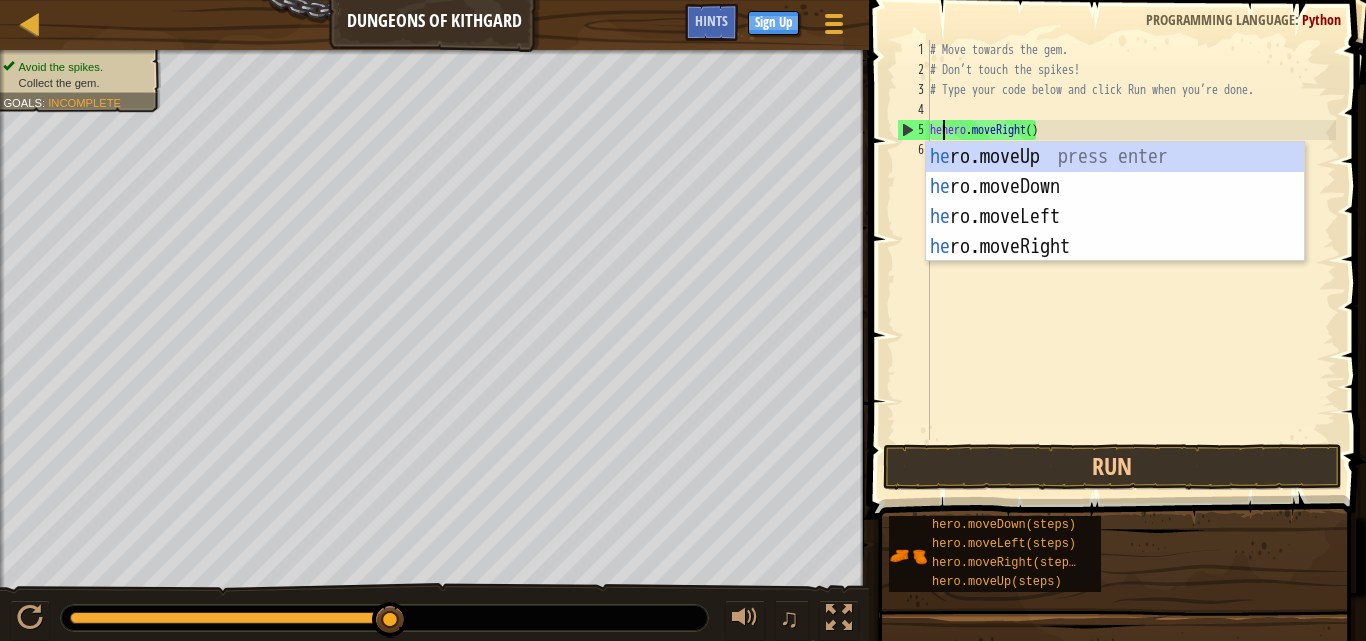 scroll, scrollTop: 9, scrollLeft: 1, axis: both 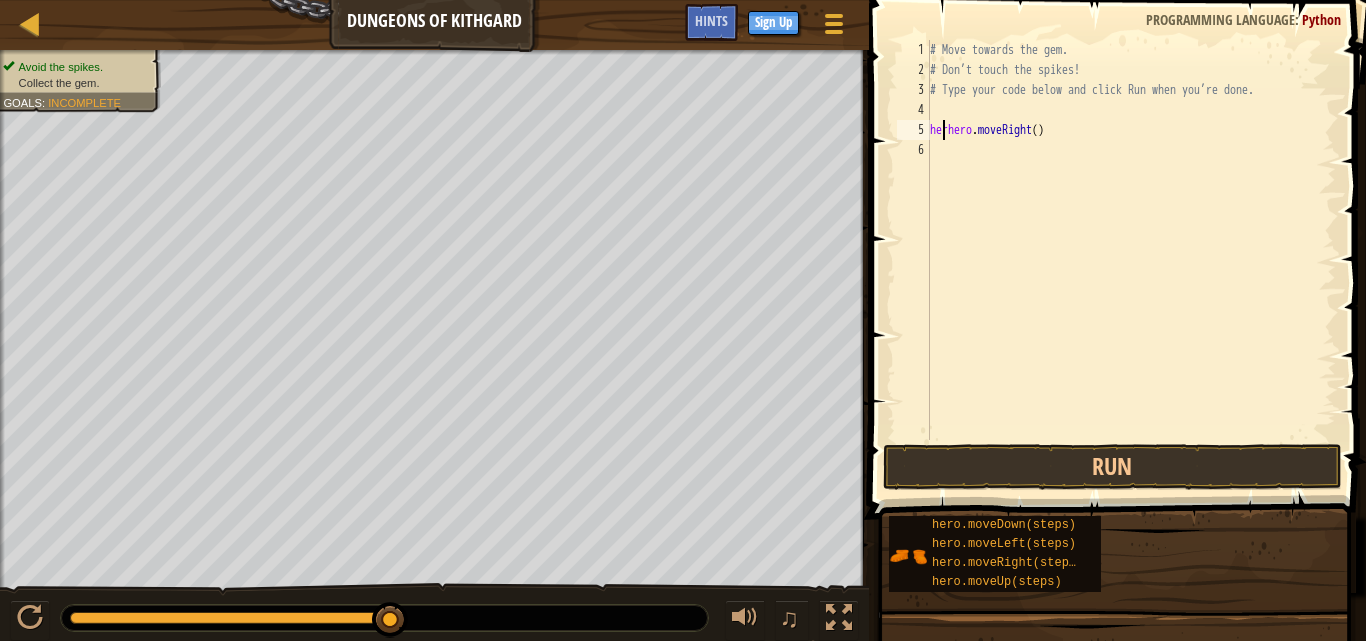 click on "# Move towards the gem. # Don’t touch the spikes! # Type your code below and click Run when you’re done. herhero . moveRight ( )" at bounding box center (1131, 260) 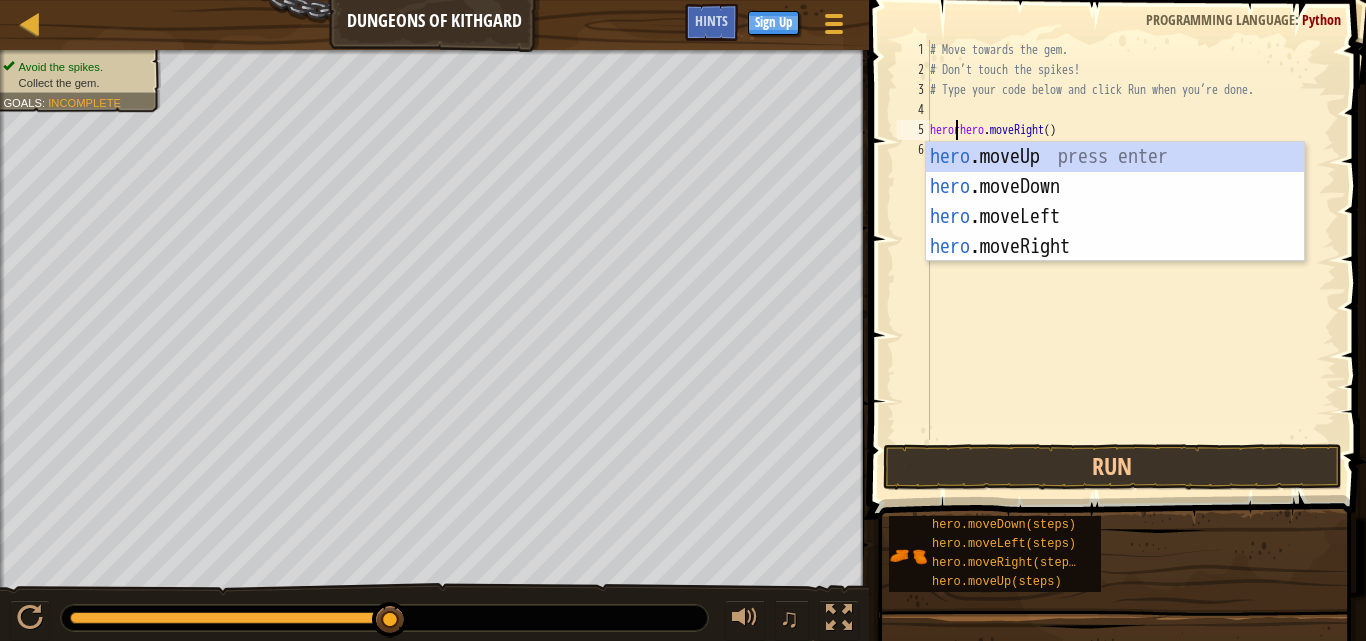 scroll, scrollTop: 9, scrollLeft: 2, axis: both 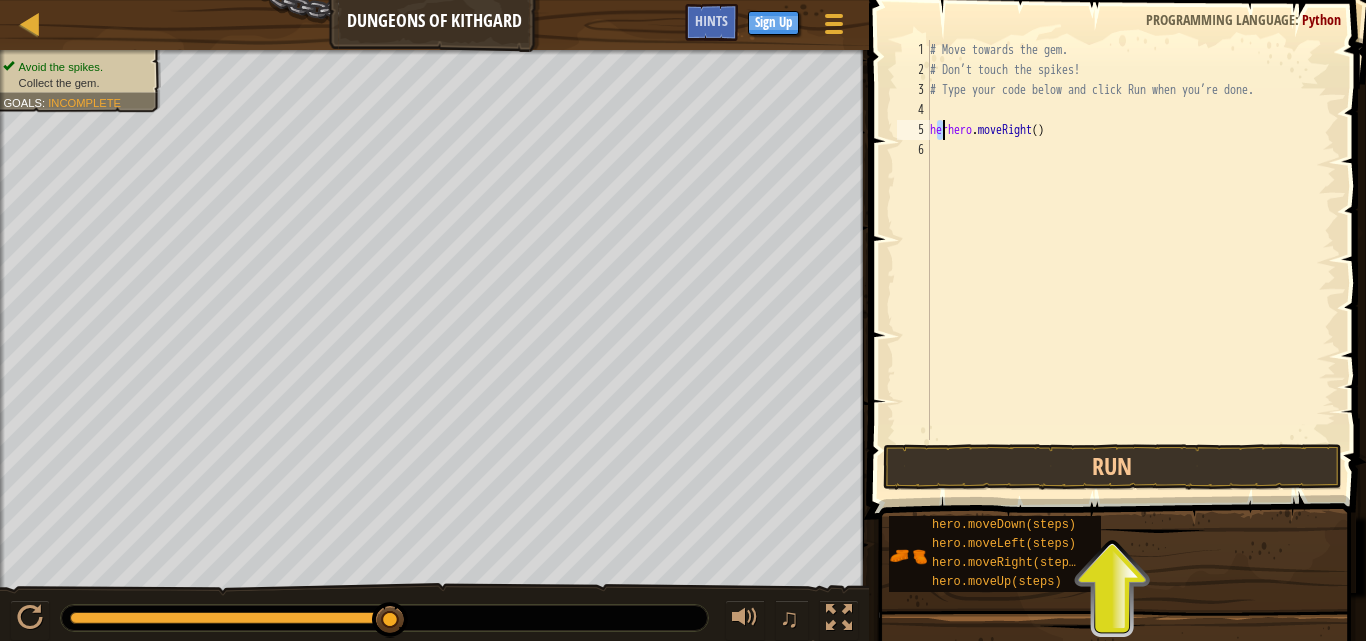 click on "5" at bounding box center [913, 130] 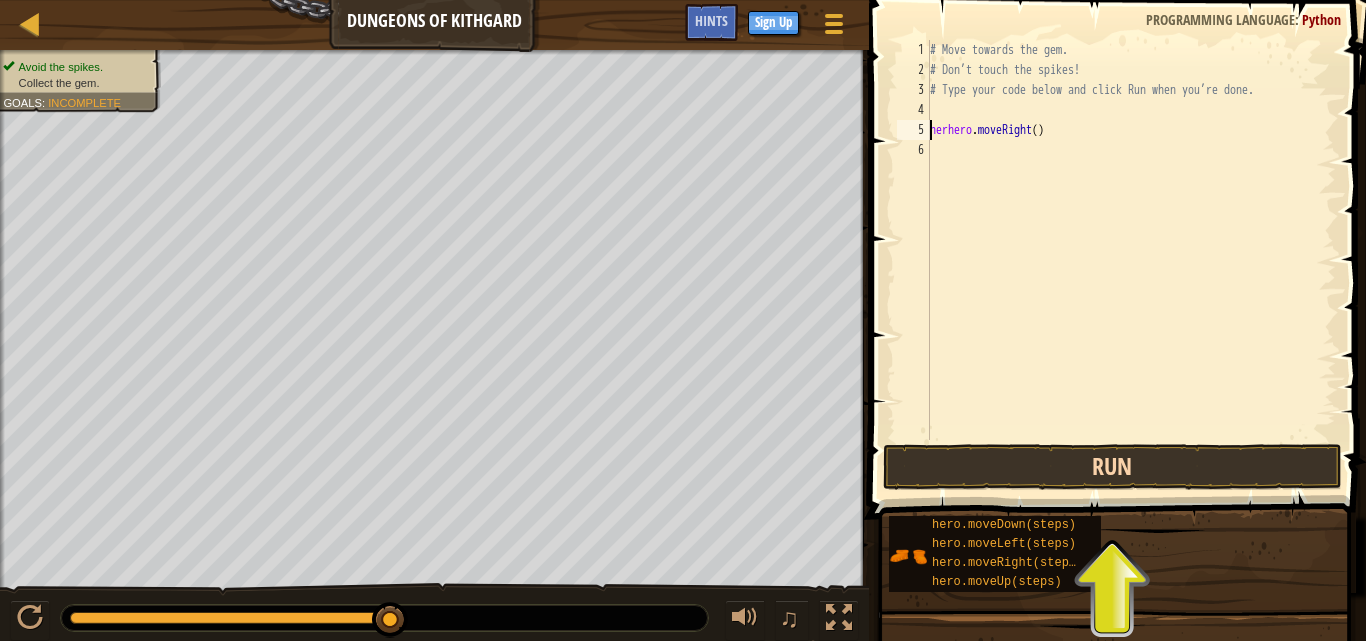 type on "herhero.moveRight()" 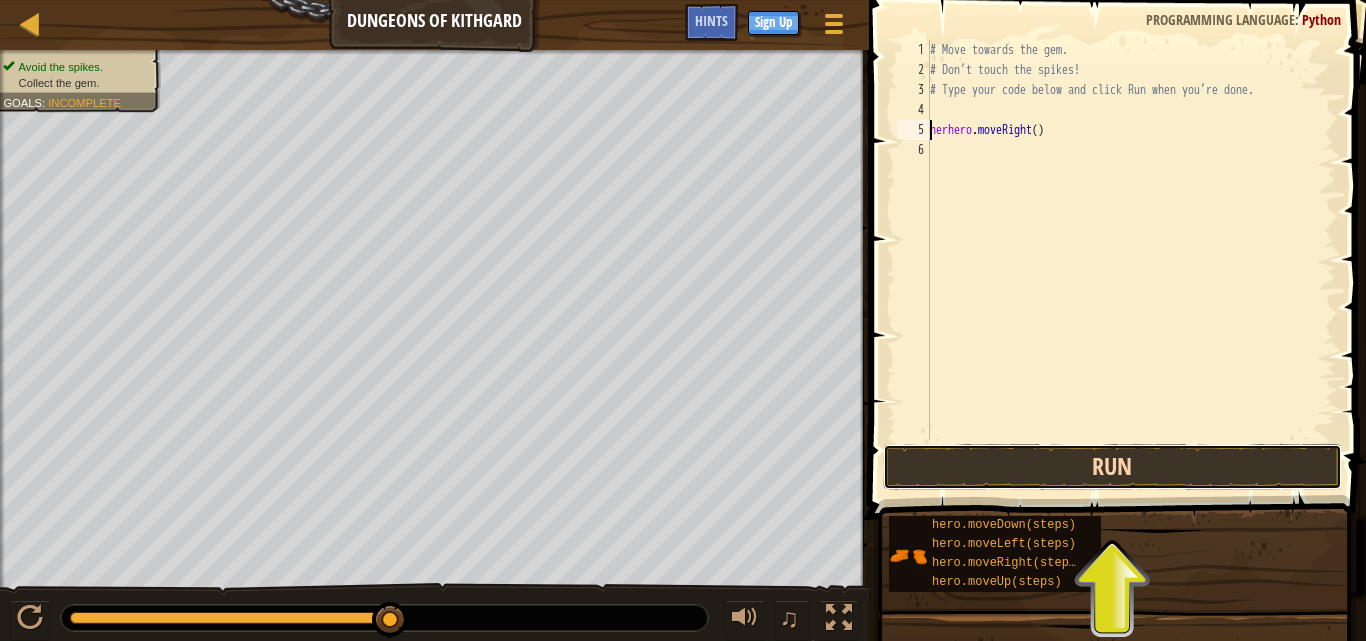click on "Run" at bounding box center (1112, 467) 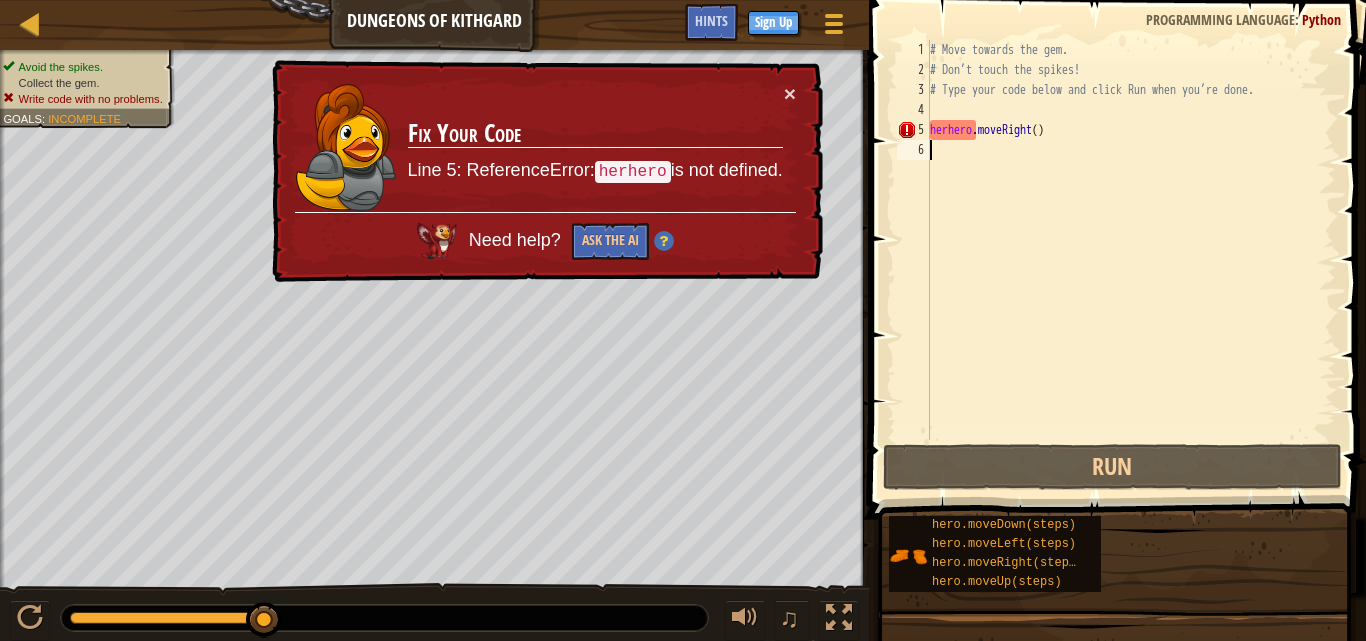 click on "# Move towards the gem. # Don’t touch the spikes! # Type your code below and click Run when you’re done. herhero . moveRight ( )" at bounding box center (1131, 260) 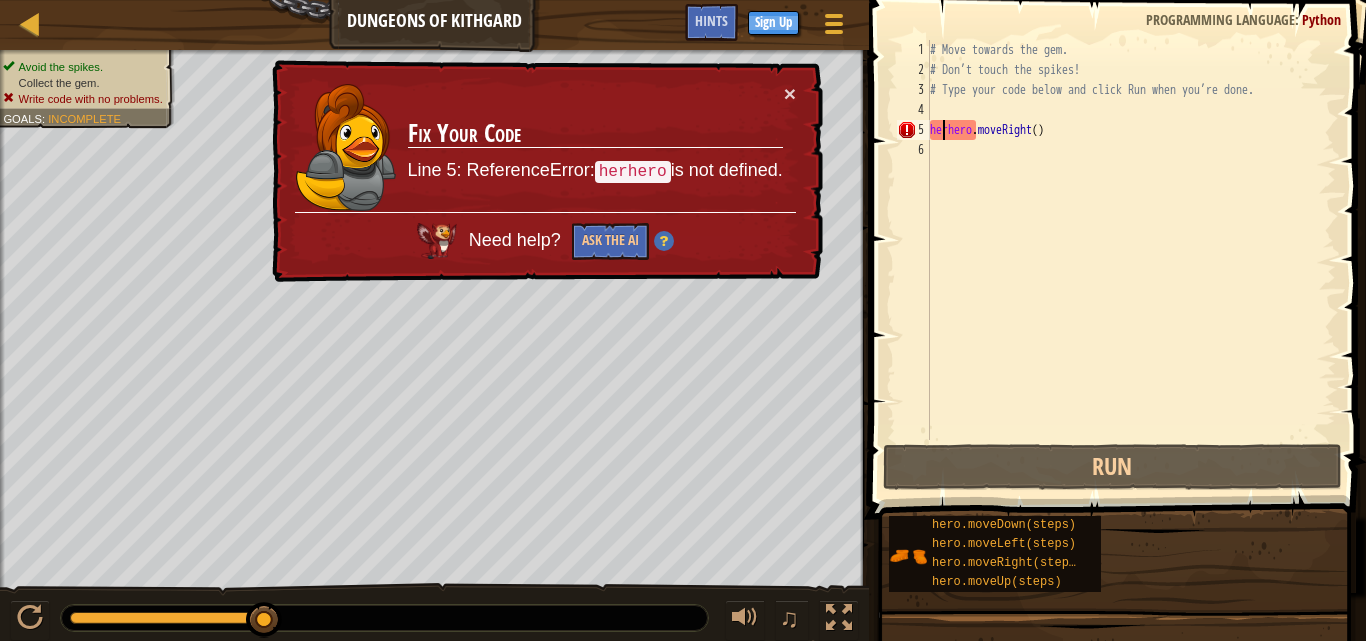 click on "# Move towards the gem. # Don’t touch the spikes! # Type your code below and click Run when you’re done. herhero . moveRight ( )" at bounding box center [1131, 260] 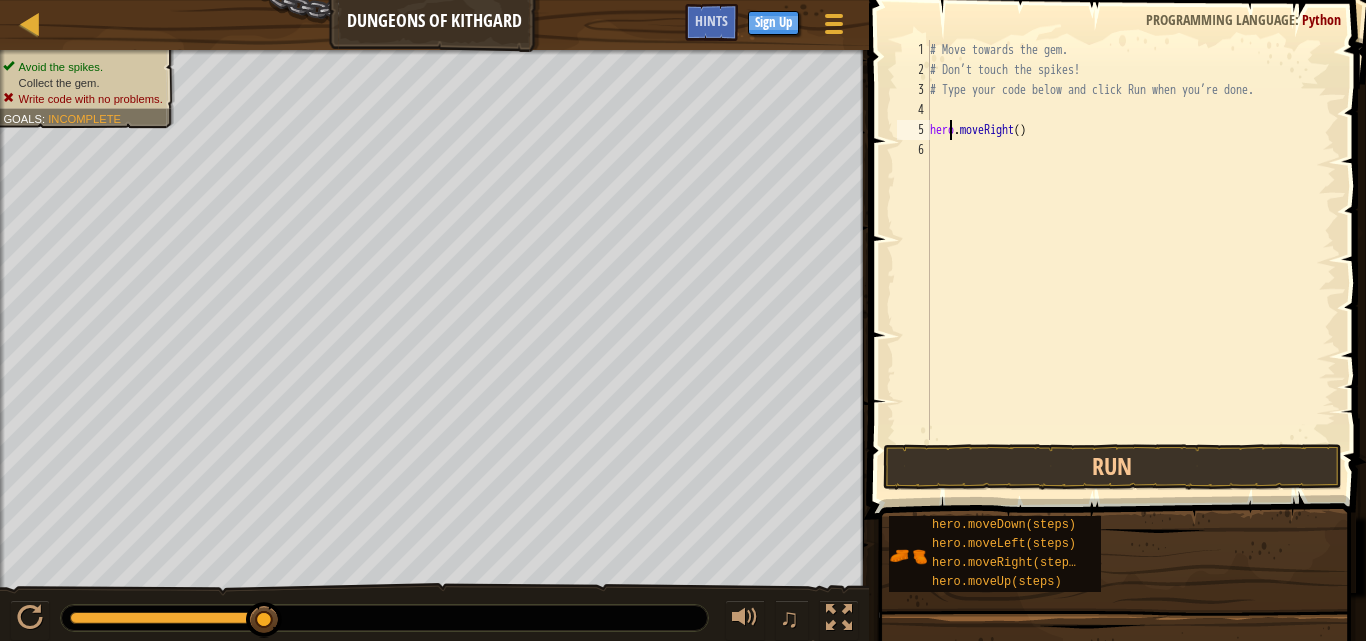 click on "# Move towards the gem. # Don’t touch the spikes! # Type your code below and click Run when you’re done. hero . moveRight ( )" at bounding box center [1131, 260] 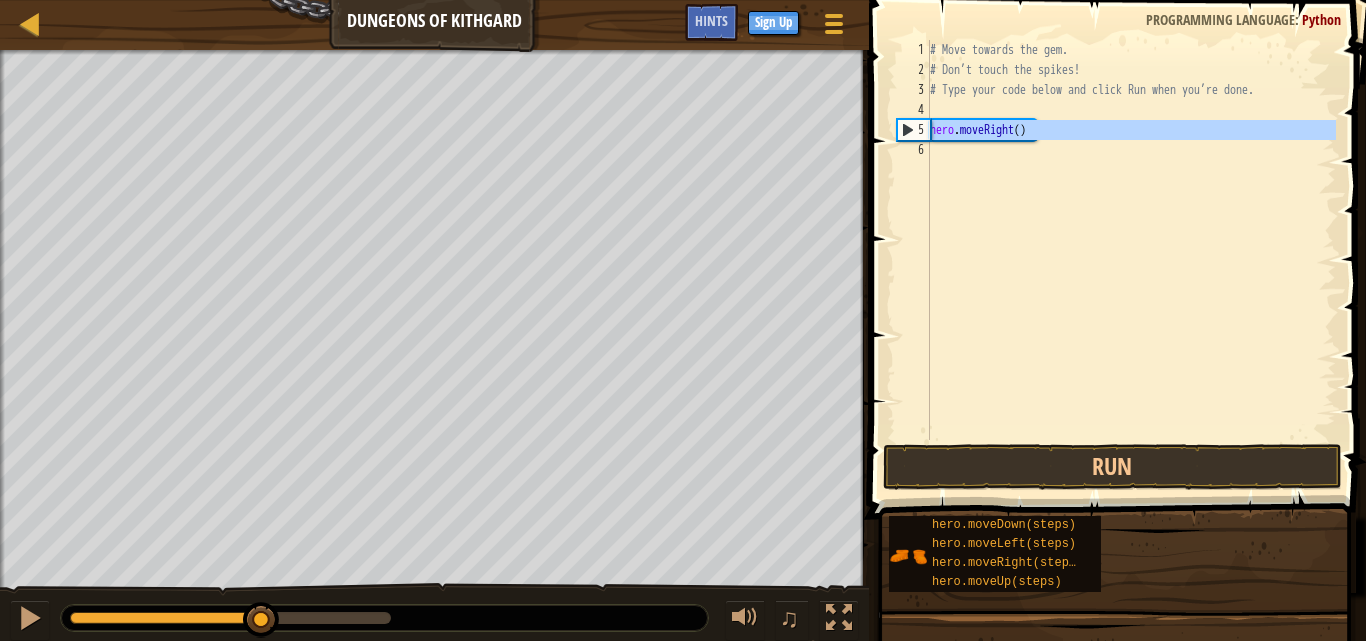 click on "5" at bounding box center [914, 130] 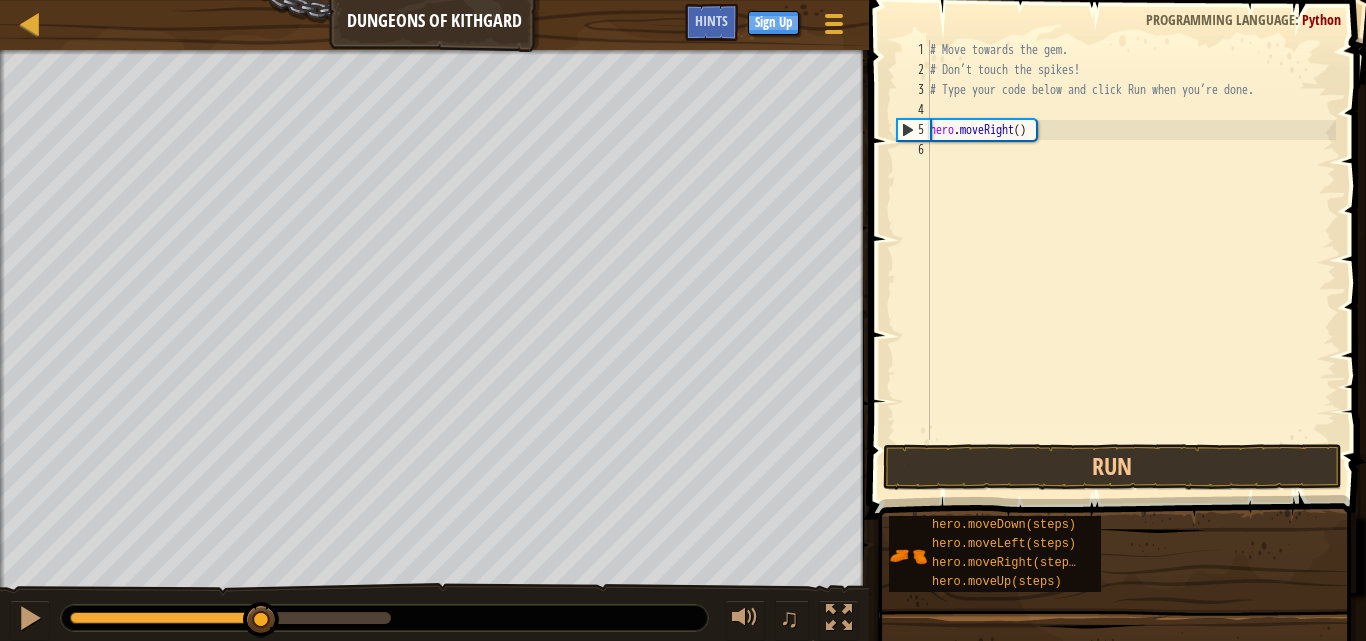 click on "5" at bounding box center [914, 130] 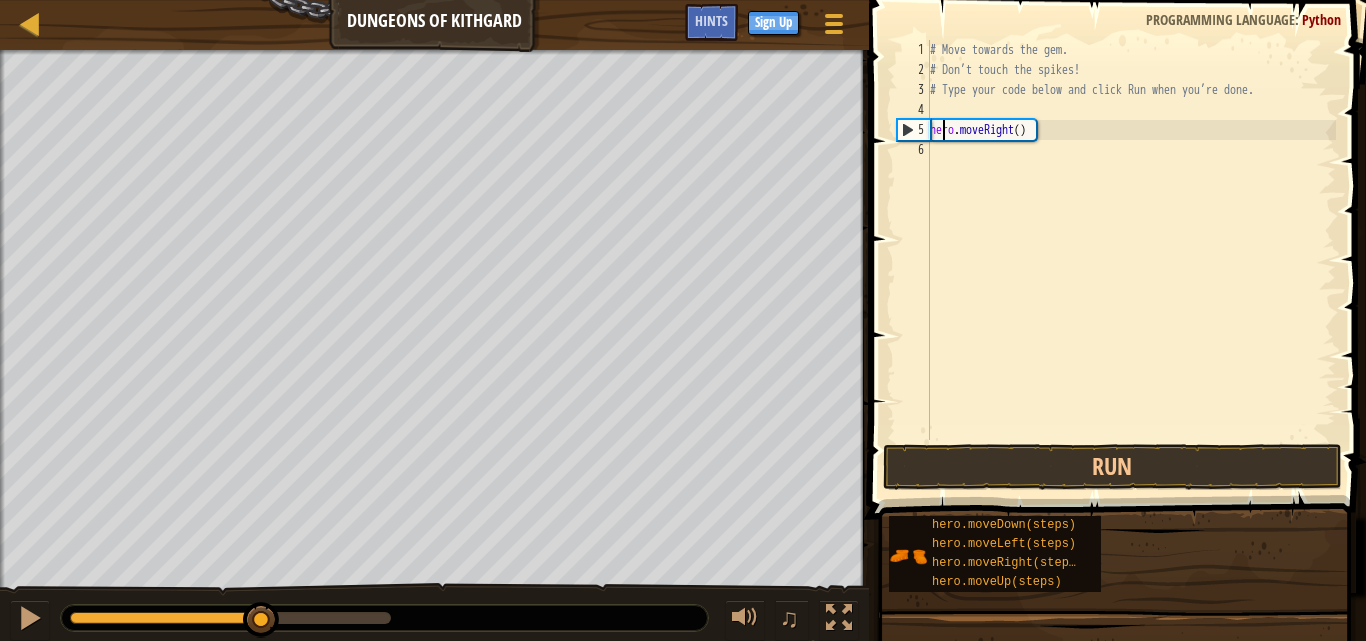 click on "# Move towards the gem. # Don’t touch the spikes! # Type your code below and click Run when you’re done. hero . moveRight ( )" at bounding box center [1131, 260] 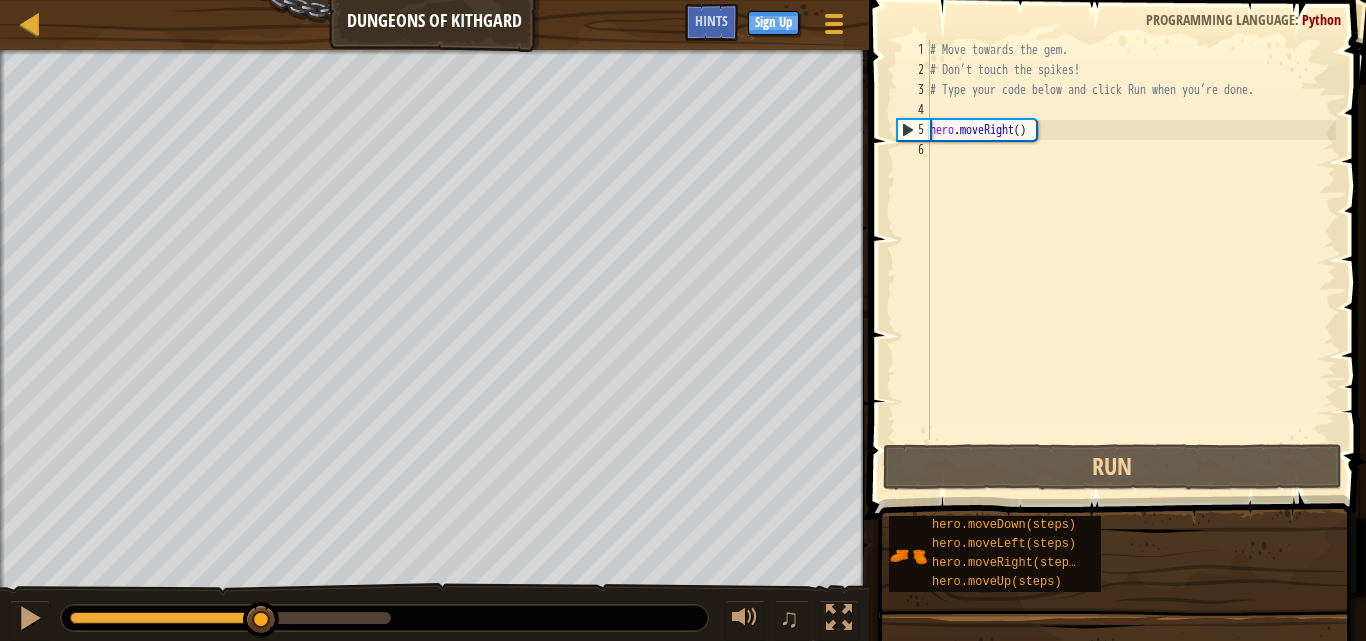 click on "5" at bounding box center (914, 130) 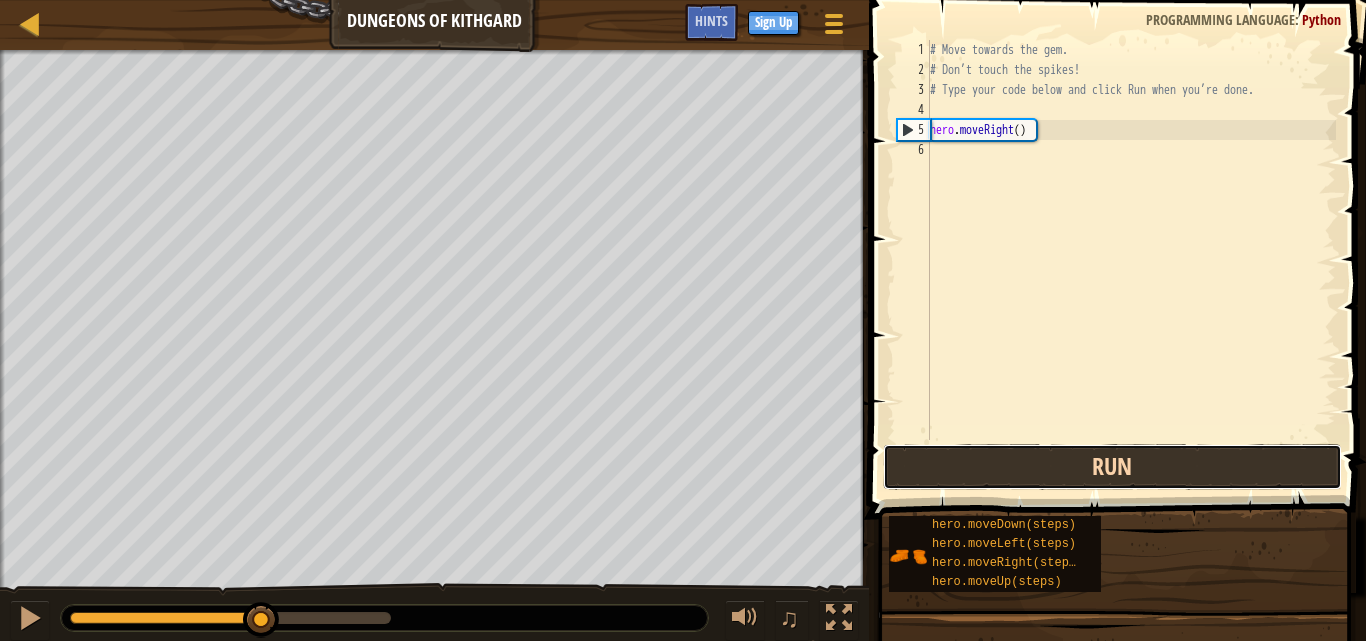 click on "Run" at bounding box center [1112, 467] 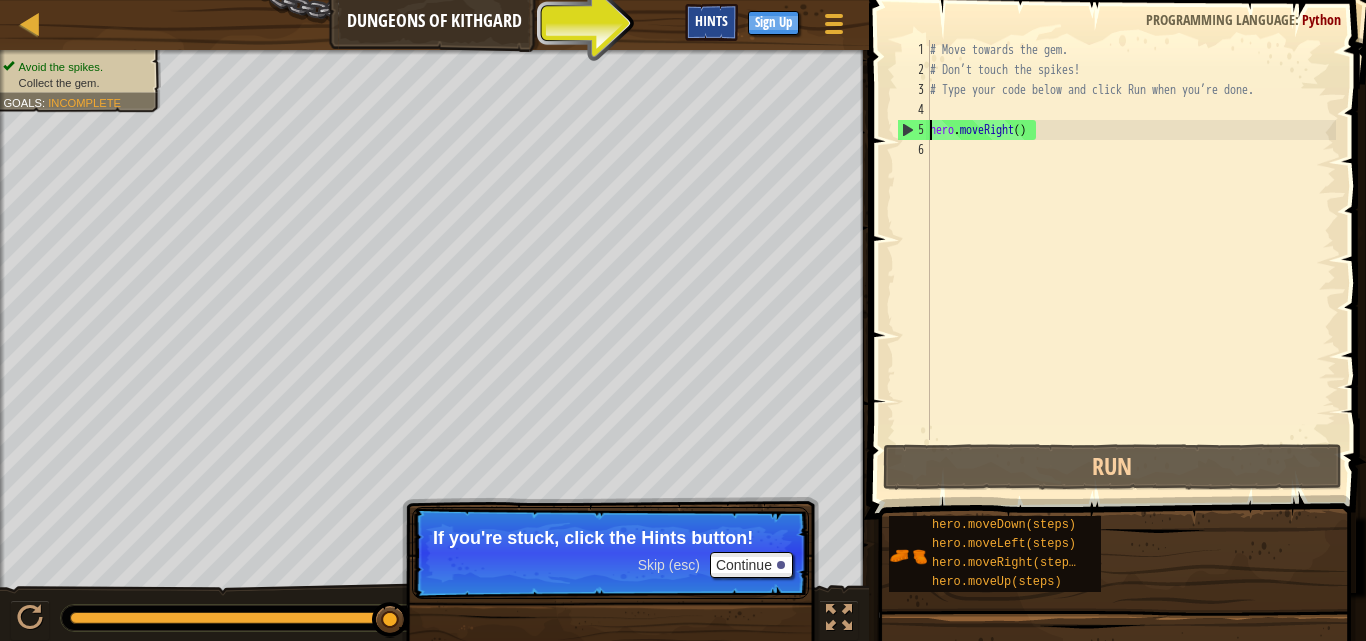 click on "Hints" at bounding box center (711, 20) 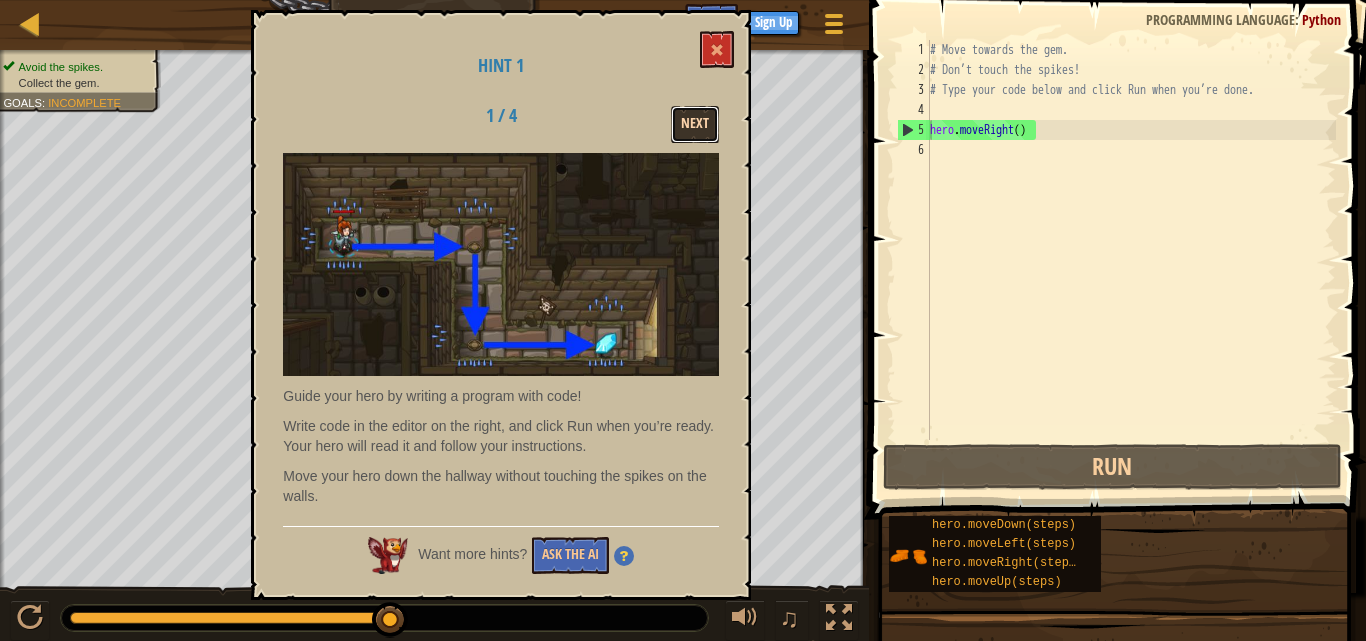 click on "Next" at bounding box center (695, 124) 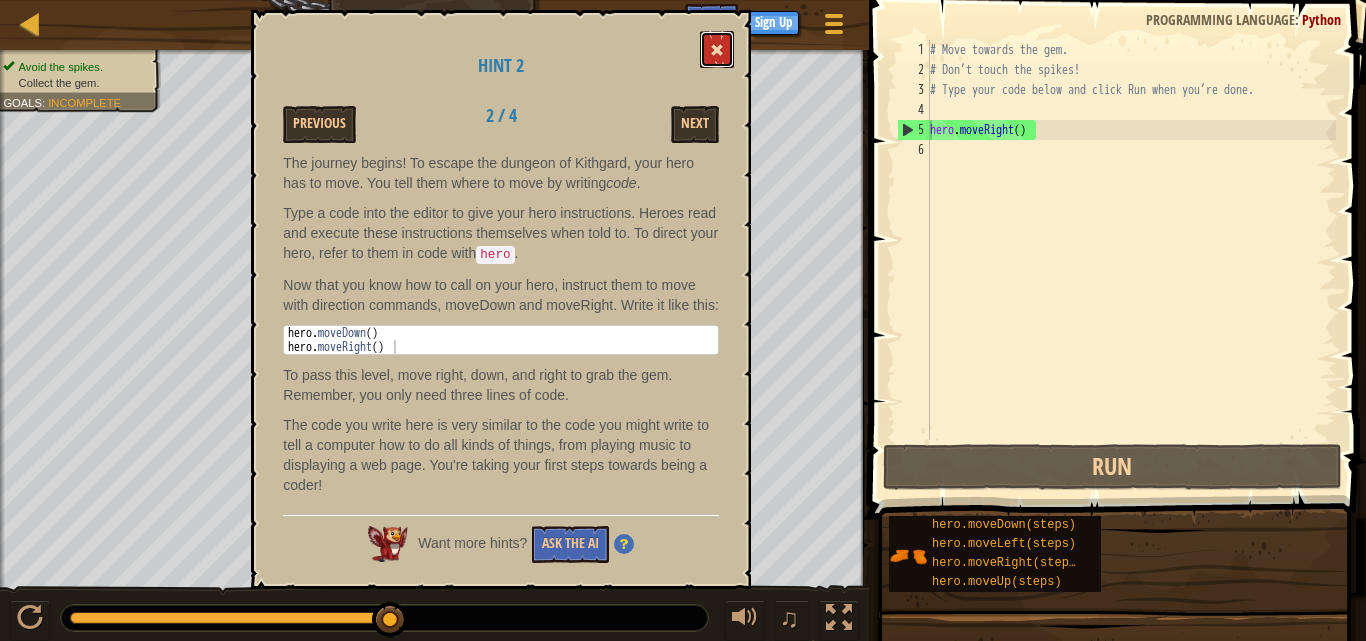 click at bounding box center [717, 49] 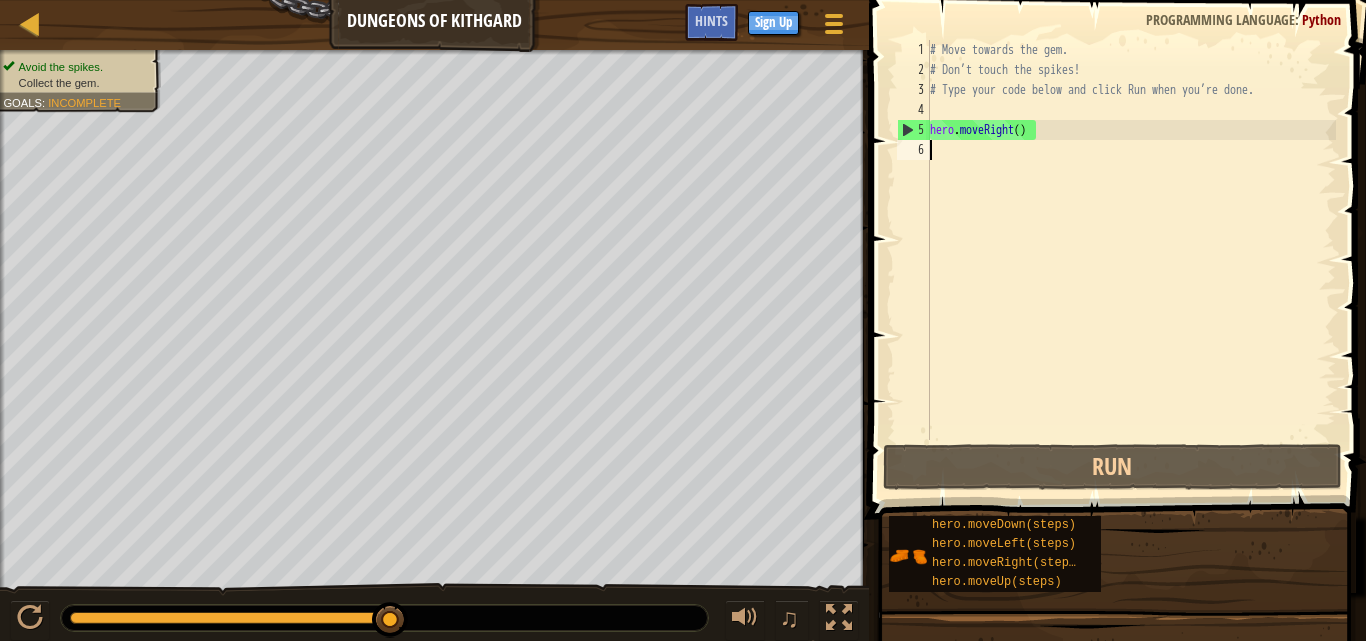 click on "# Move towards the gem. # Don’t touch the spikes! # Type your code below and click Run when you’re done. hero . moveRight ( )" at bounding box center [1131, 260] 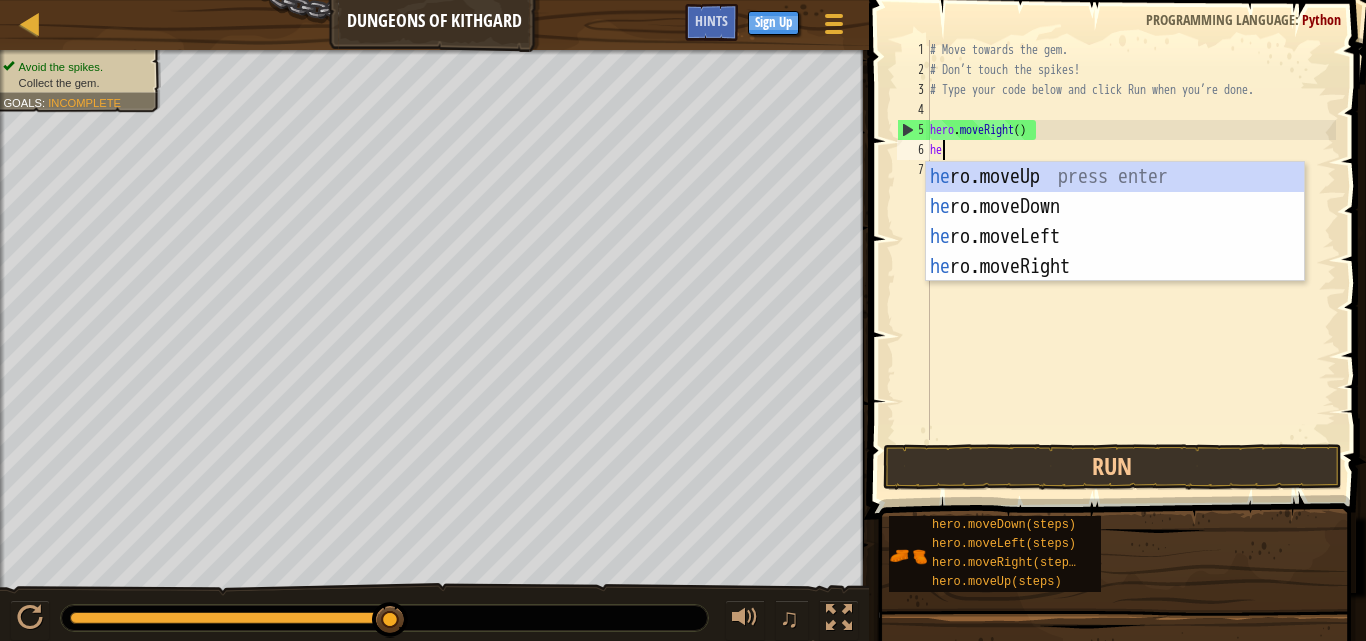 type on "her" 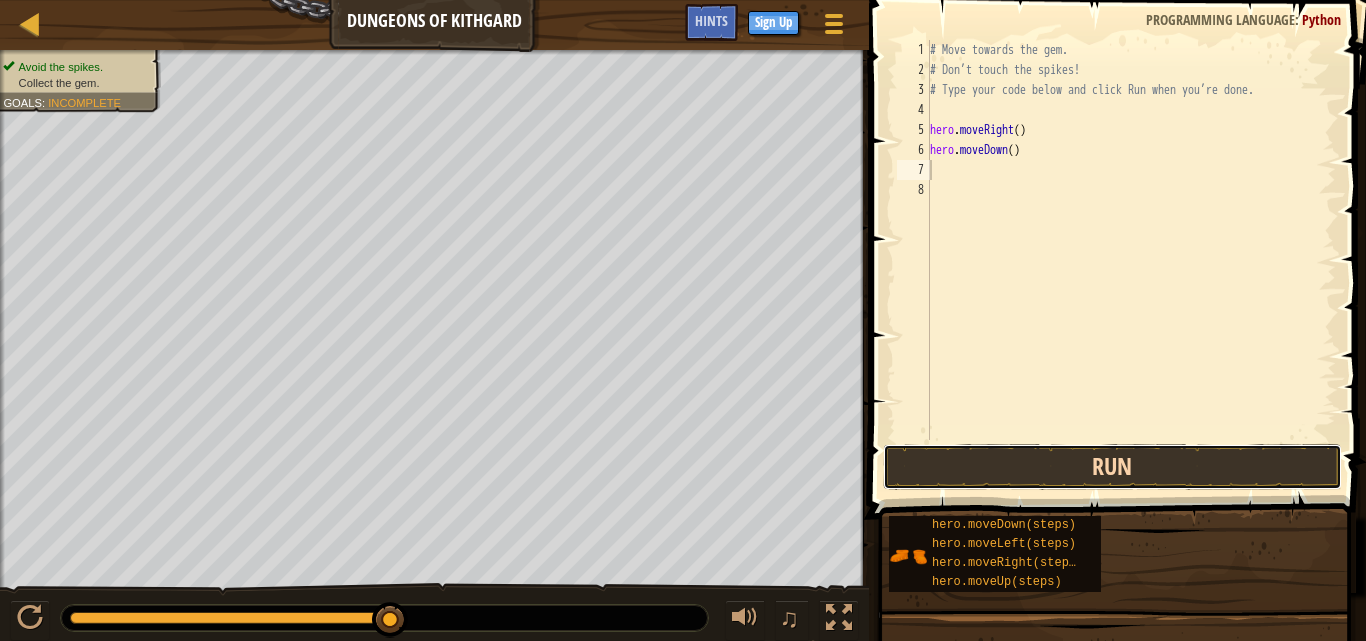 click on "Run" at bounding box center [1112, 467] 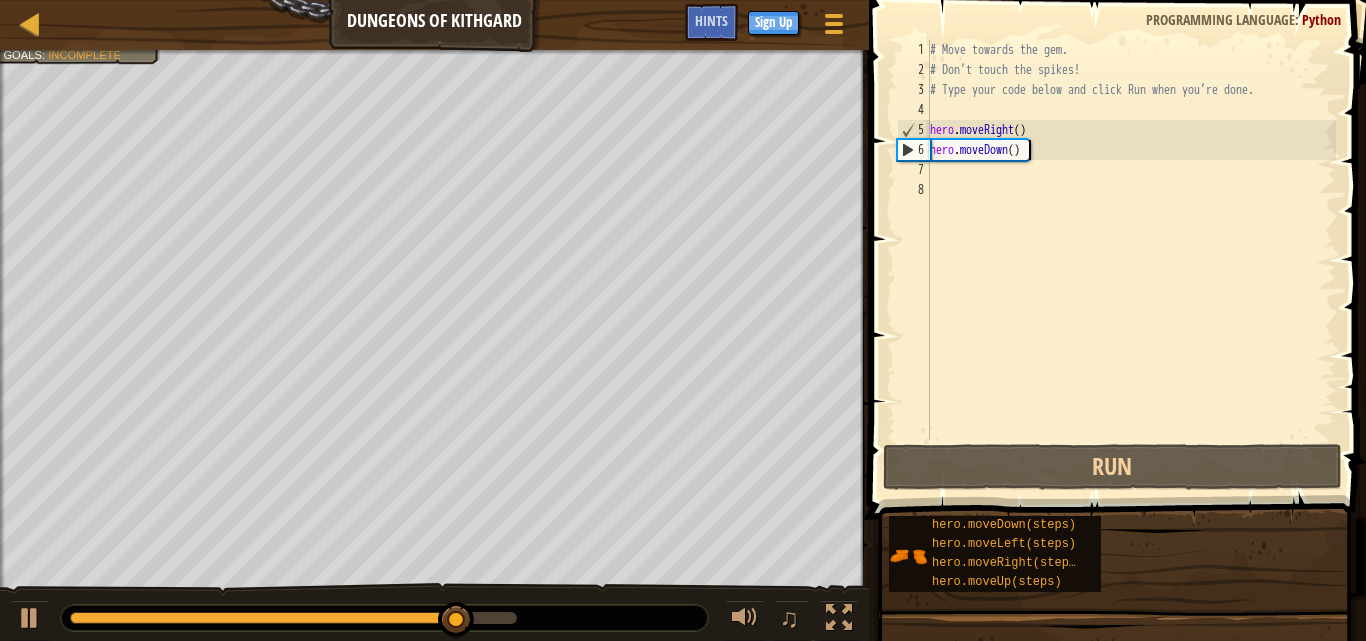 click on "# Move towards the gem. # Don’t touch the spikes! # Type your code below and click Run when you’re done. hero . moveRight ( ) hero . moveDown ( )" at bounding box center (1131, 260) 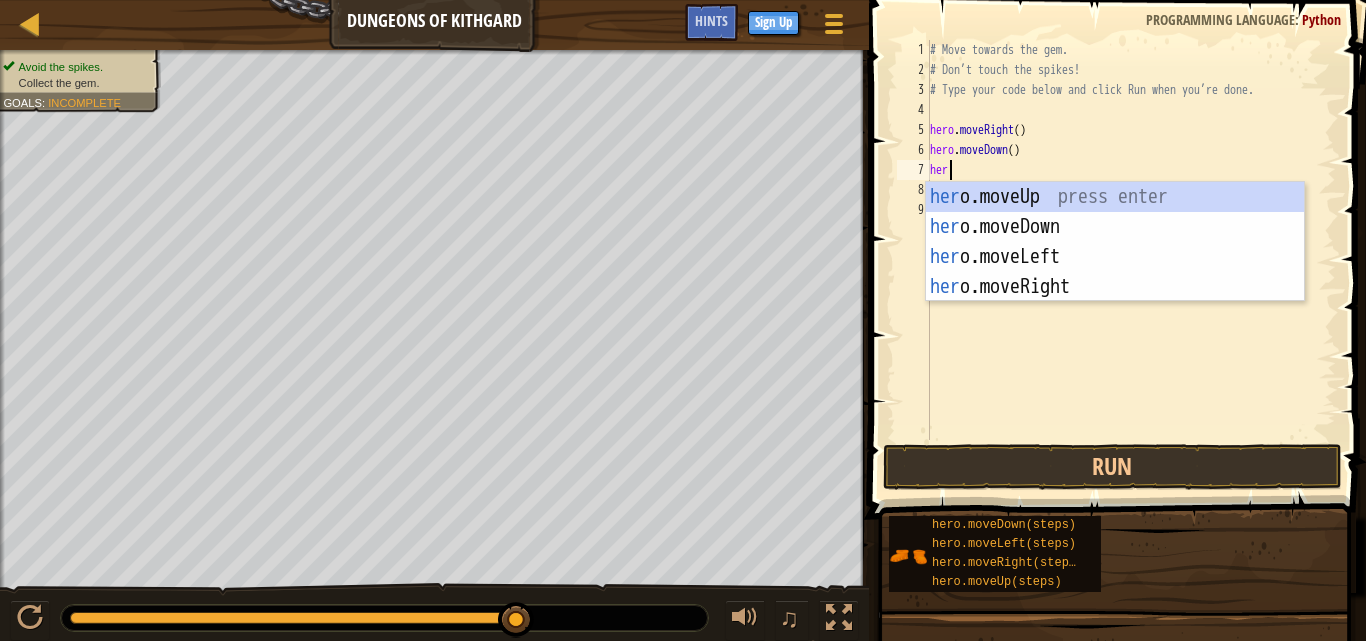type on "hero" 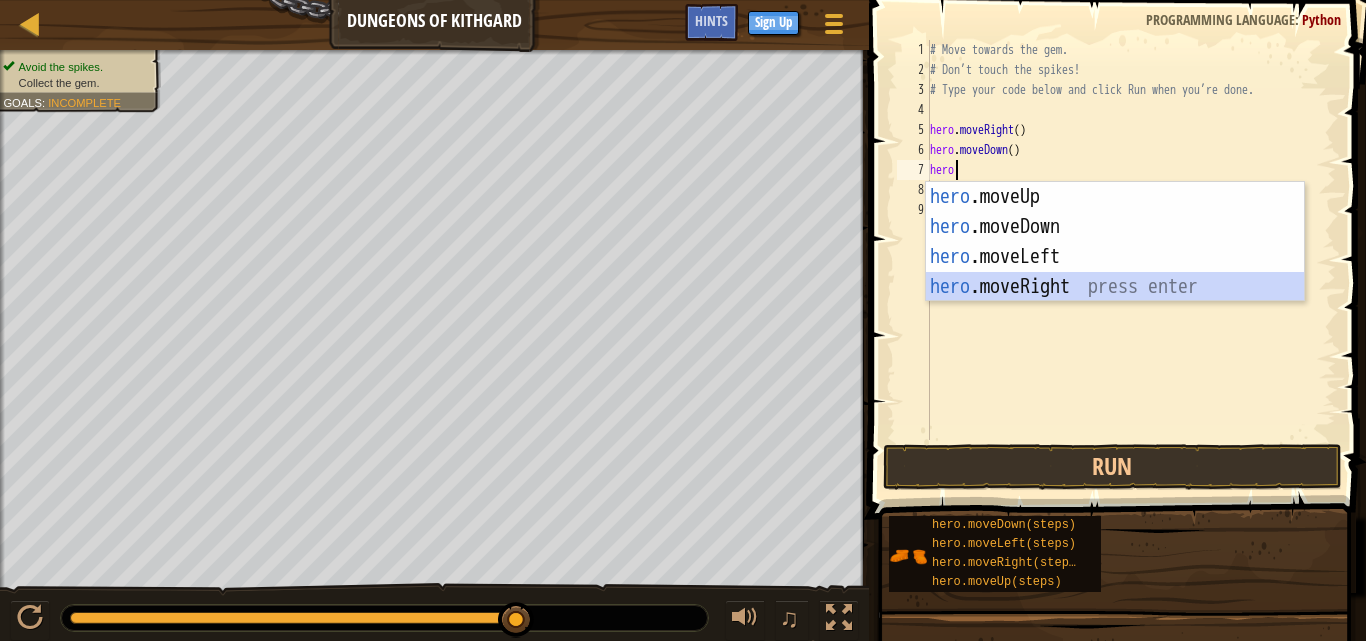type 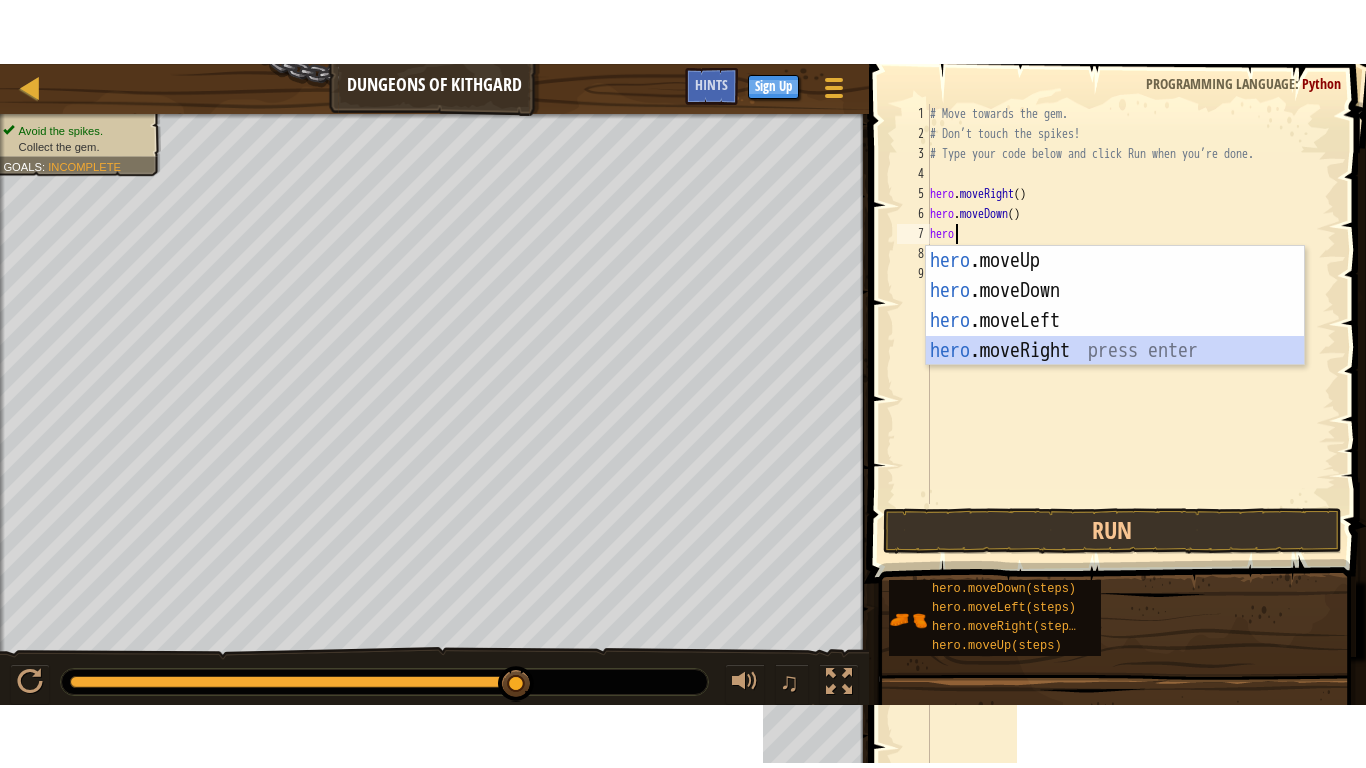 scroll, scrollTop: 9, scrollLeft: 0, axis: vertical 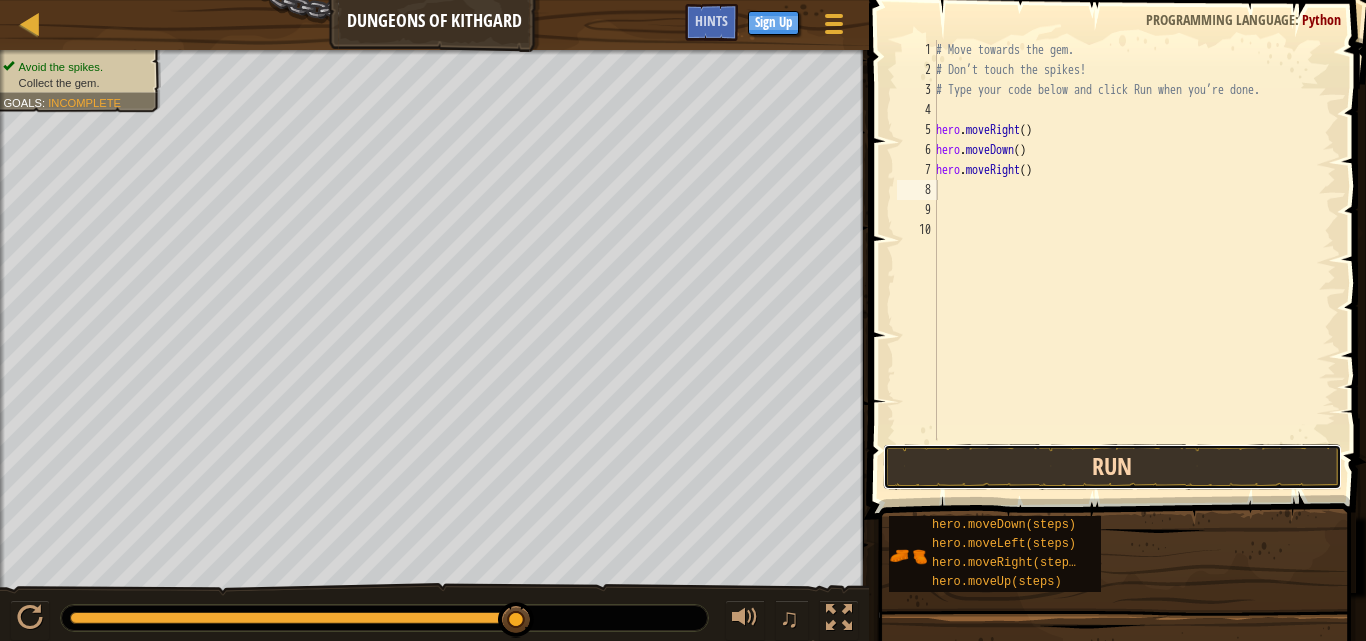 click on "Run" at bounding box center (1112, 467) 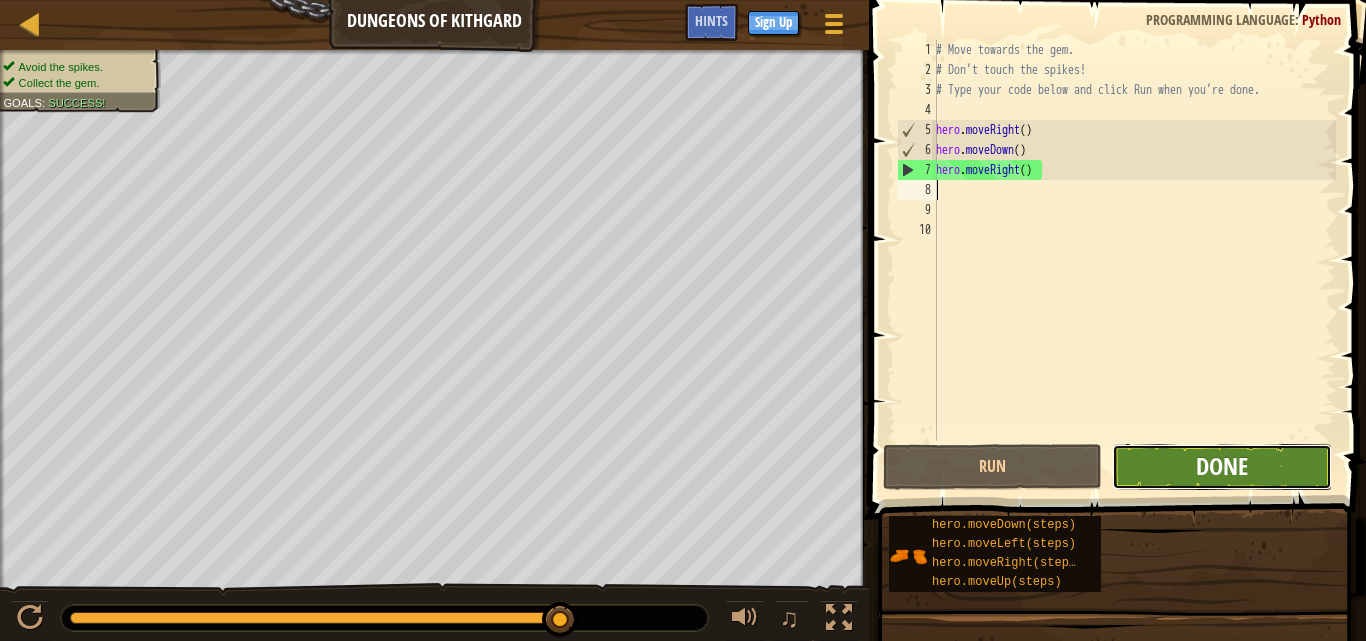click on "Done" at bounding box center [1222, 466] 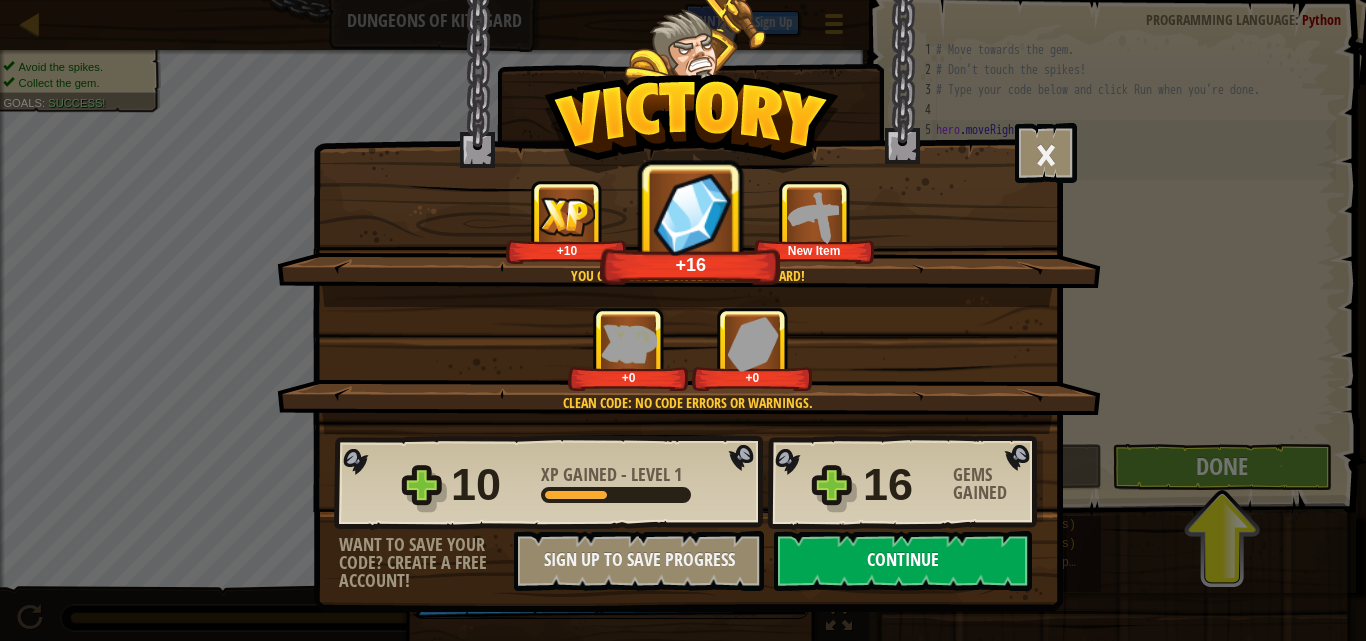 click on "Continue" at bounding box center (903, 561) 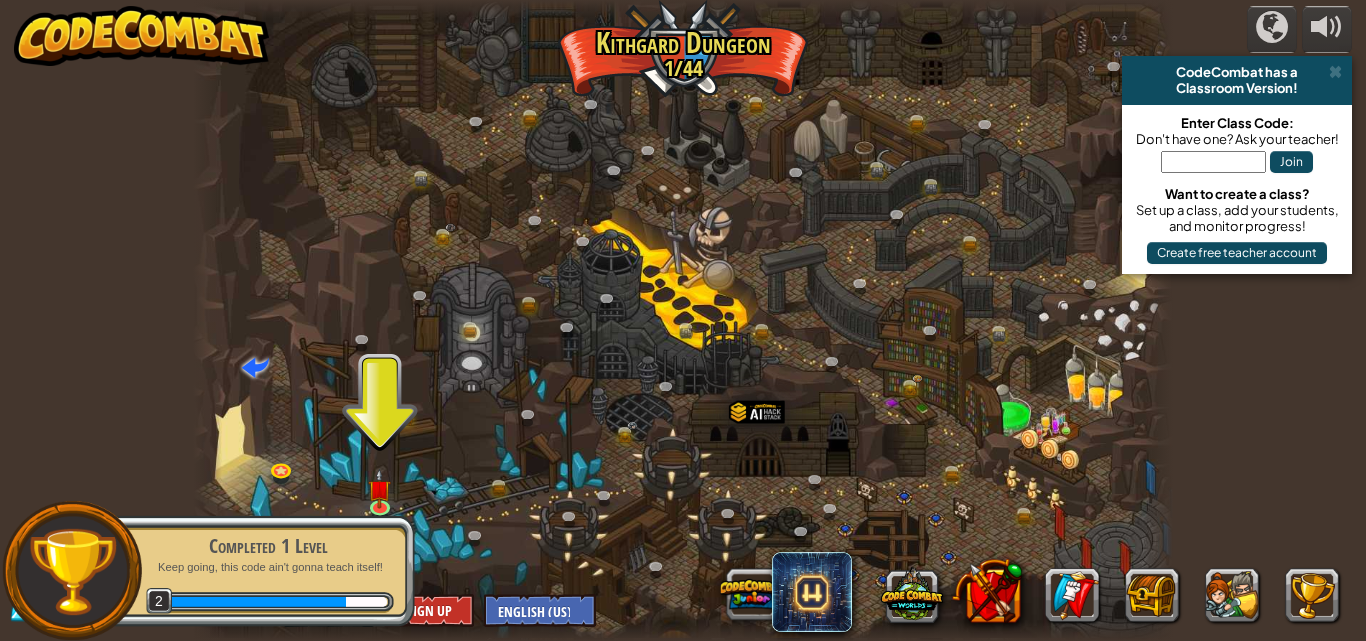 click at bounding box center (1213, 162) 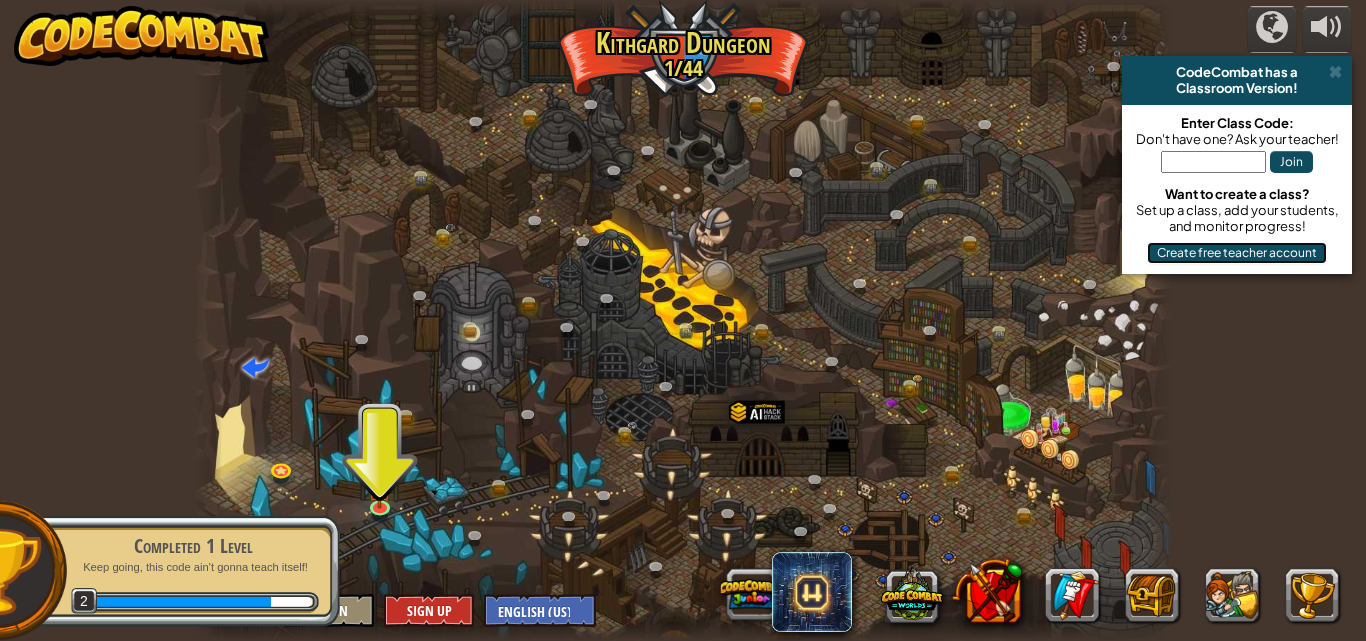 click on "Create free teacher account" at bounding box center (1237, 253) 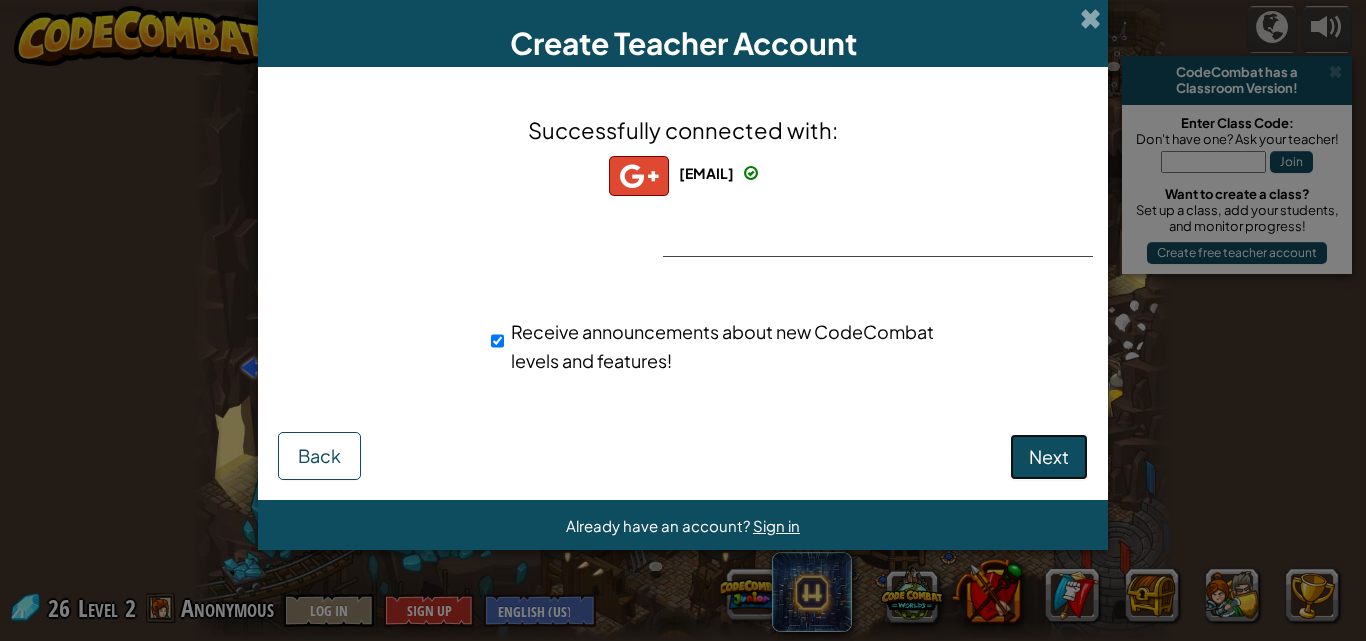 click on "Next" at bounding box center (1049, 456) 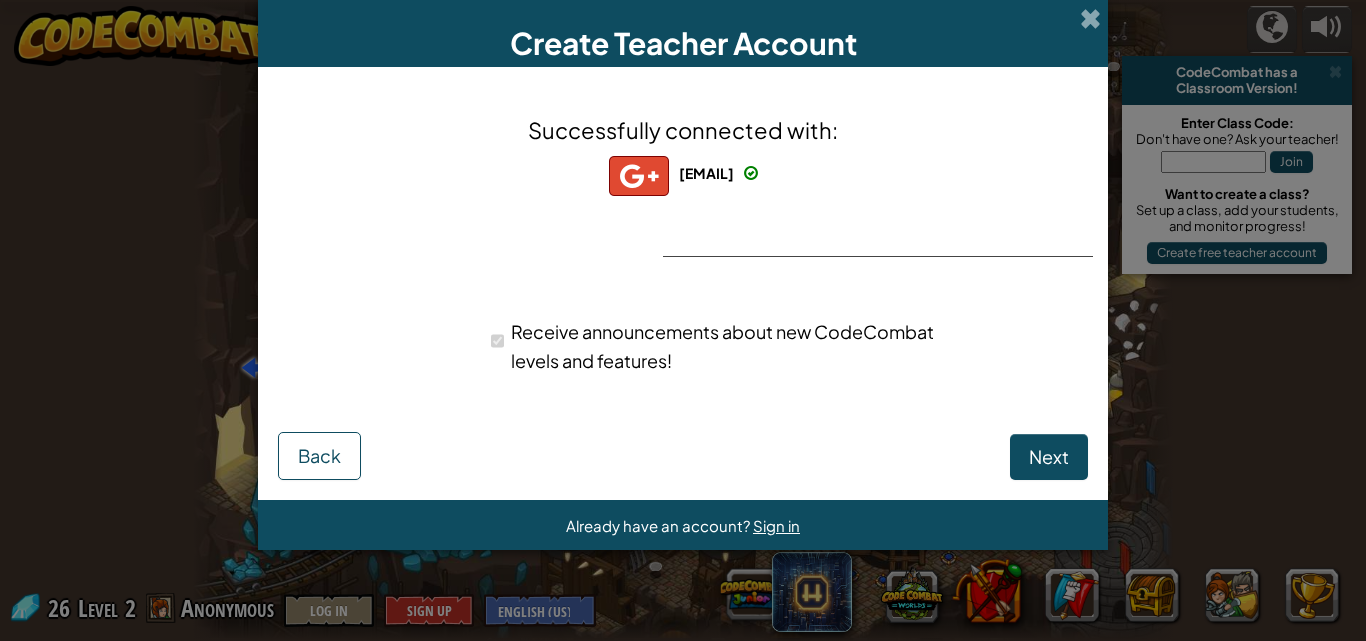 select on "Pakistan" 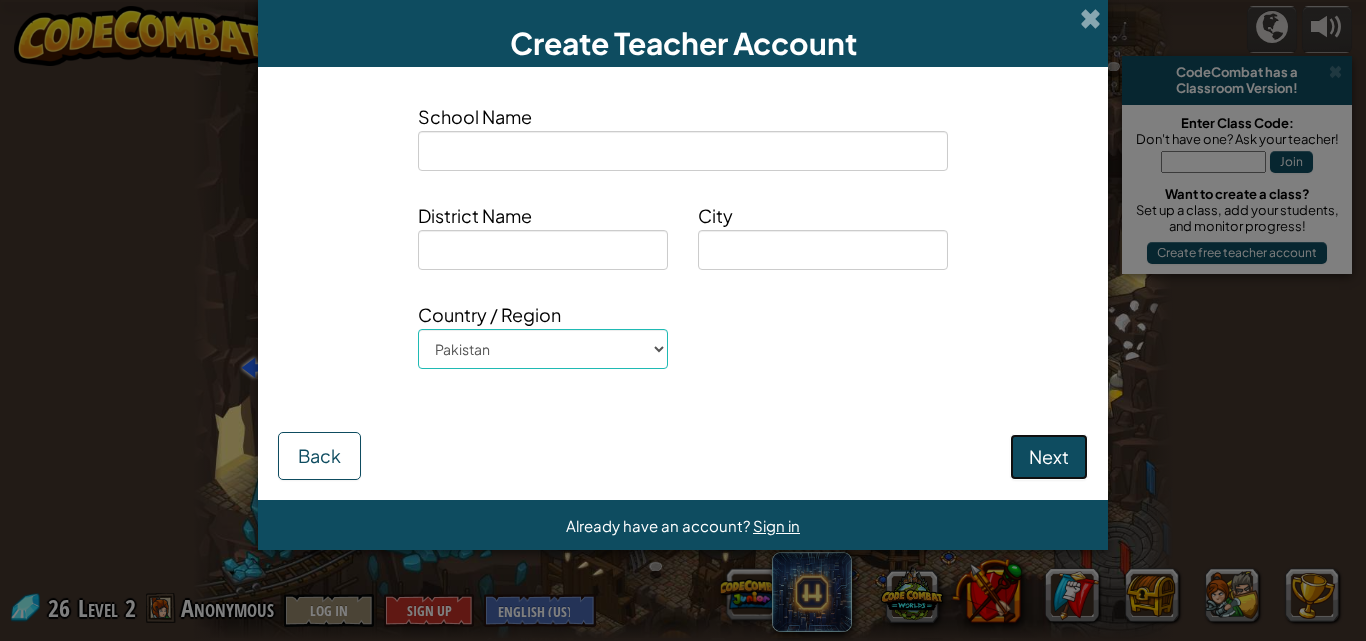 click on "Next" at bounding box center [1049, 457] 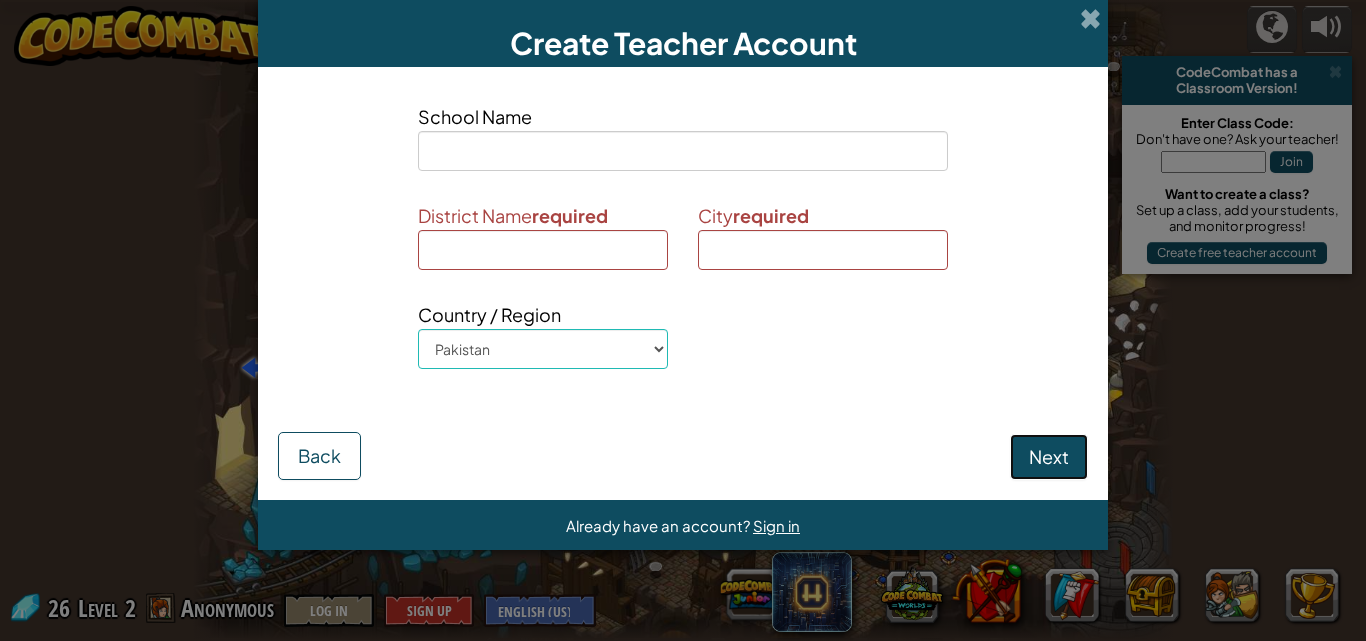 click on "Next" at bounding box center [1049, 457] 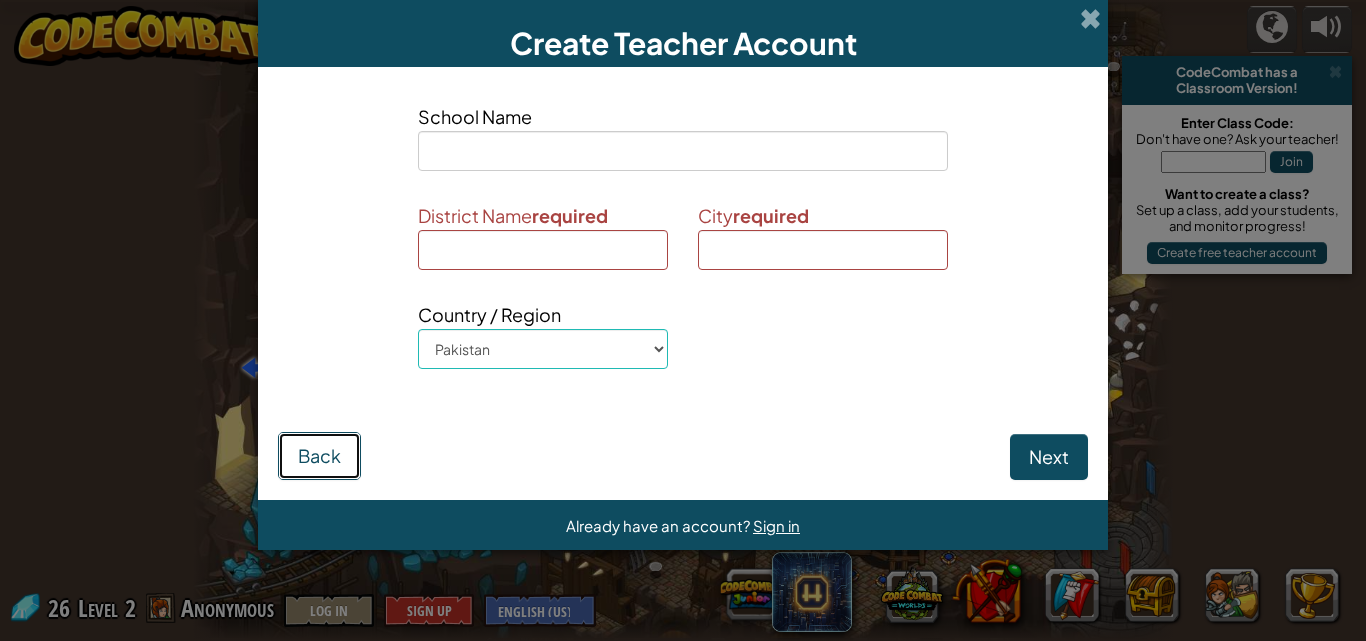 click on "Back" at bounding box center (319, 456) 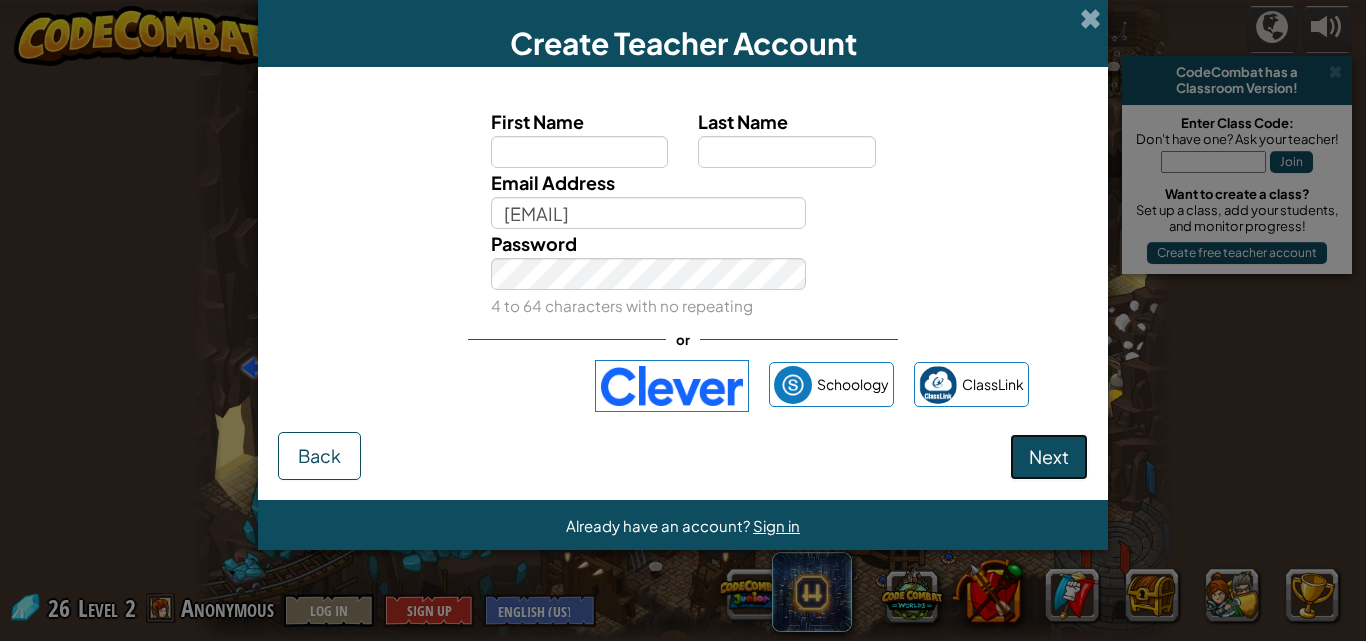 click on "Next" at bounding box center (1049, 456) 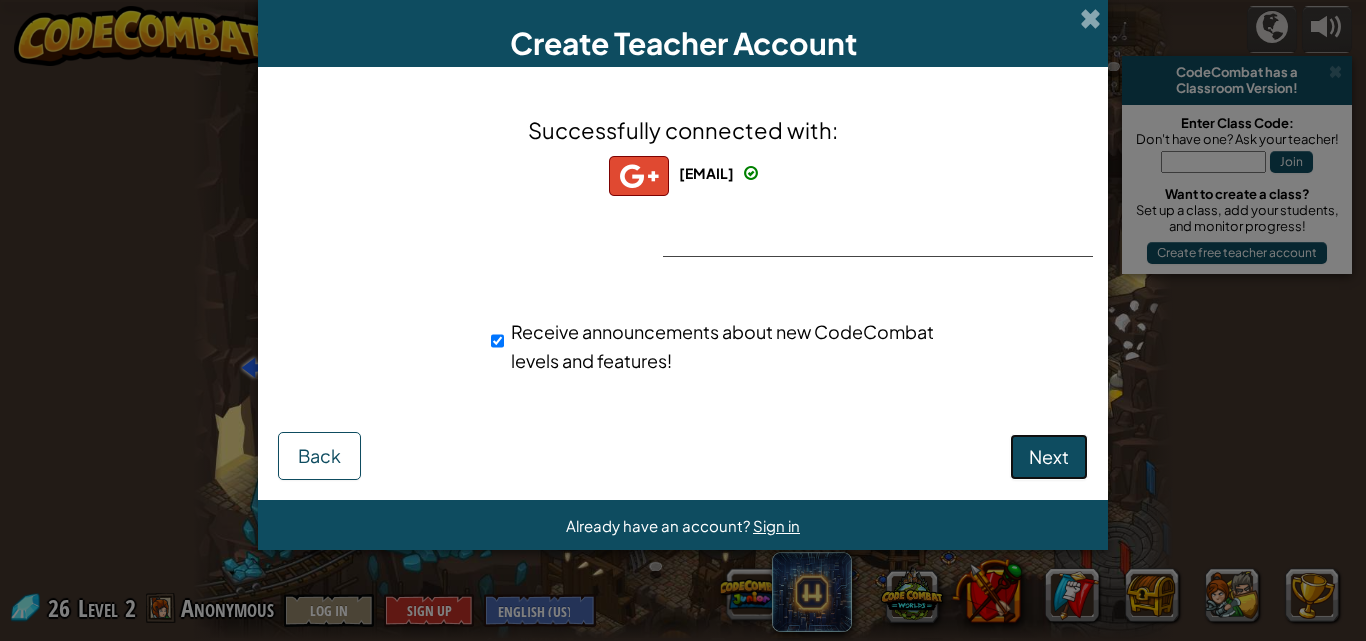 click on "Next" at bounding box center [1049, 456] 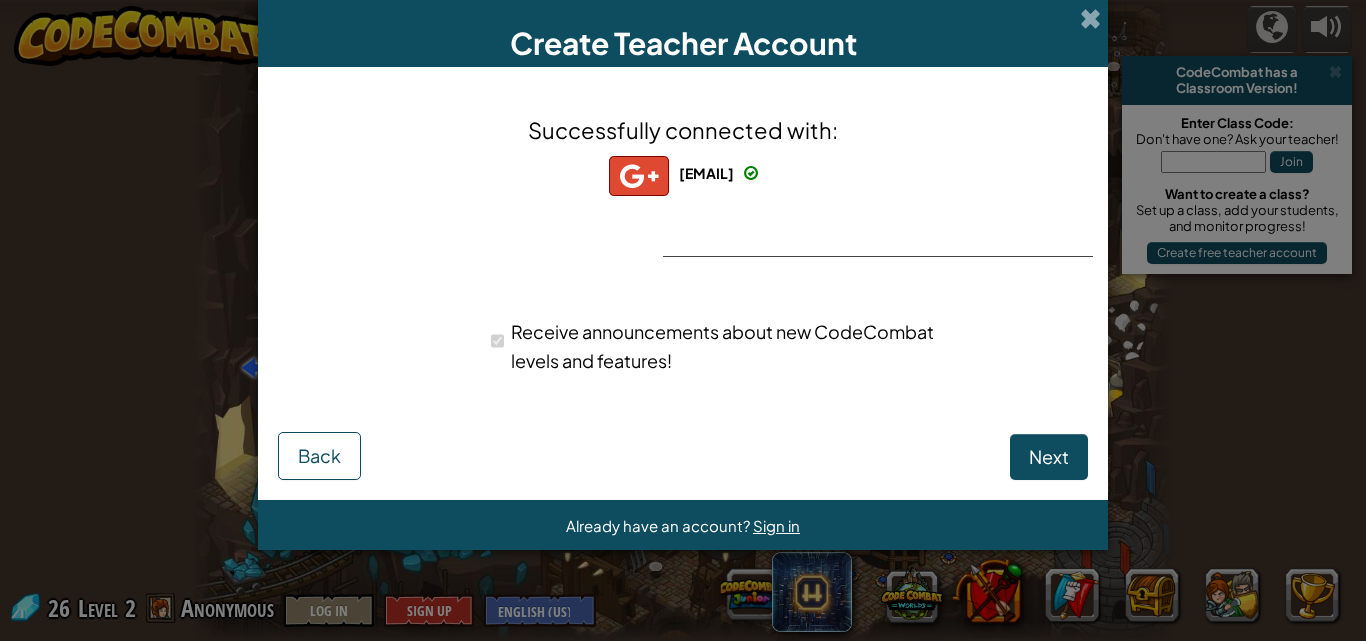 select on "Pakistan" 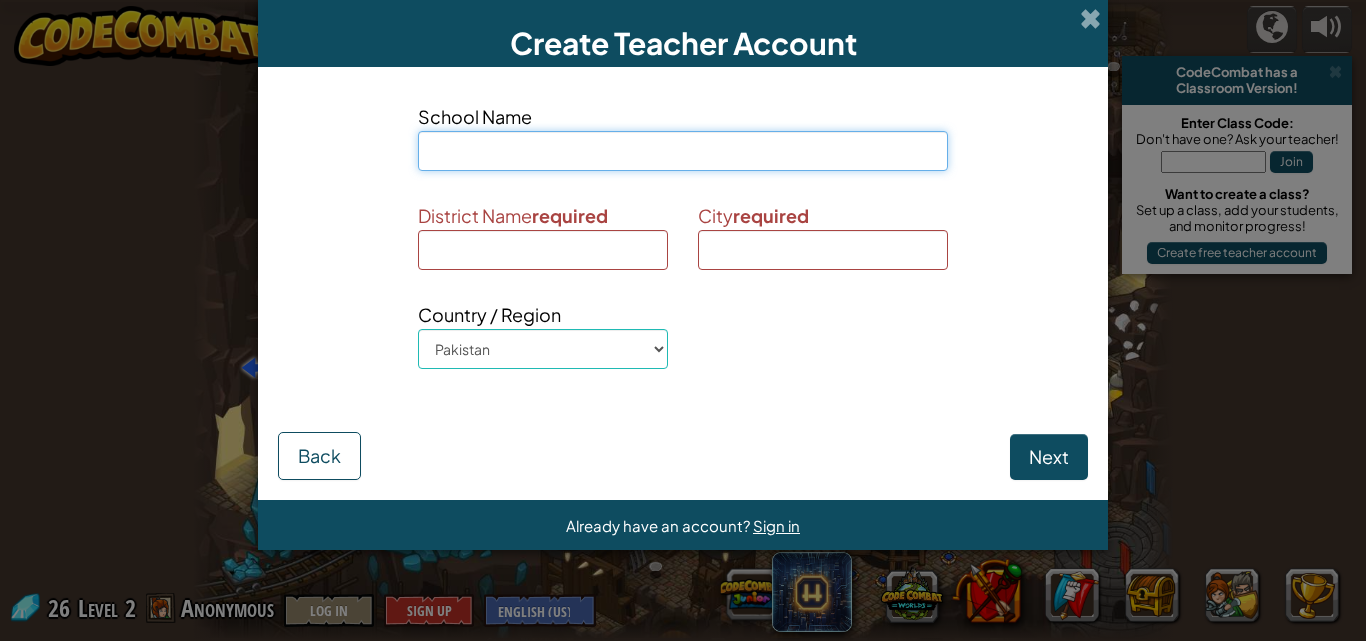 click at bounding box center [683, 151] 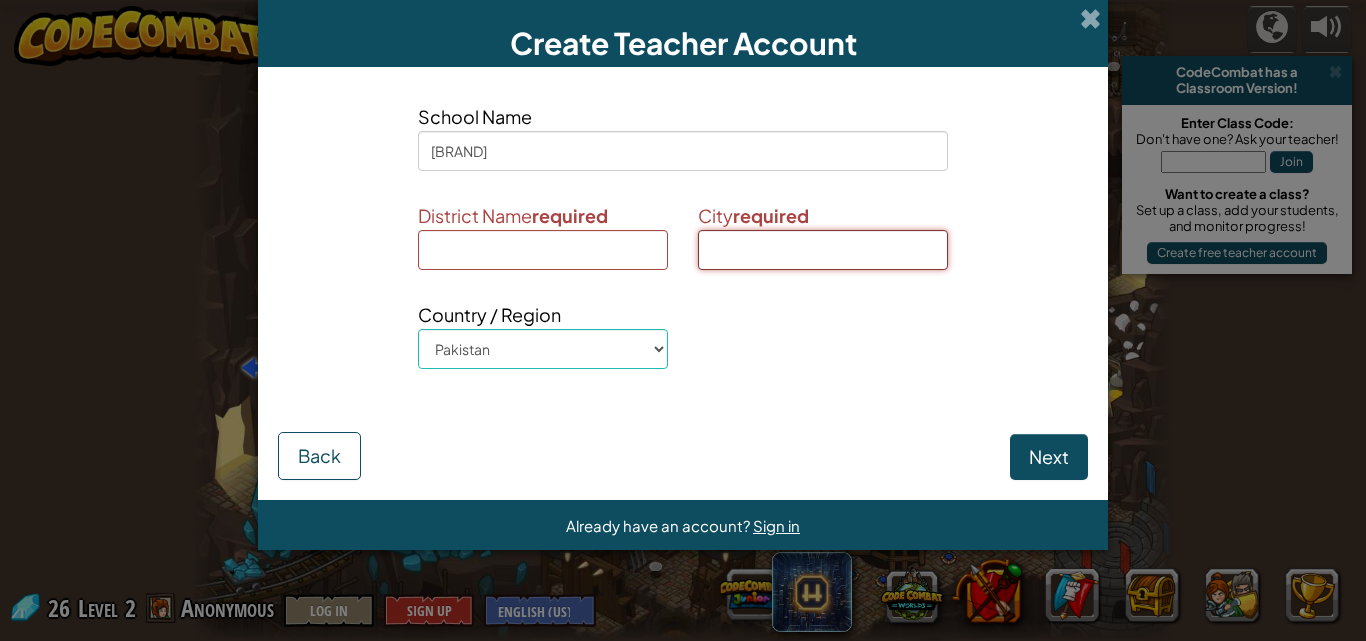 type on "[CITY]" 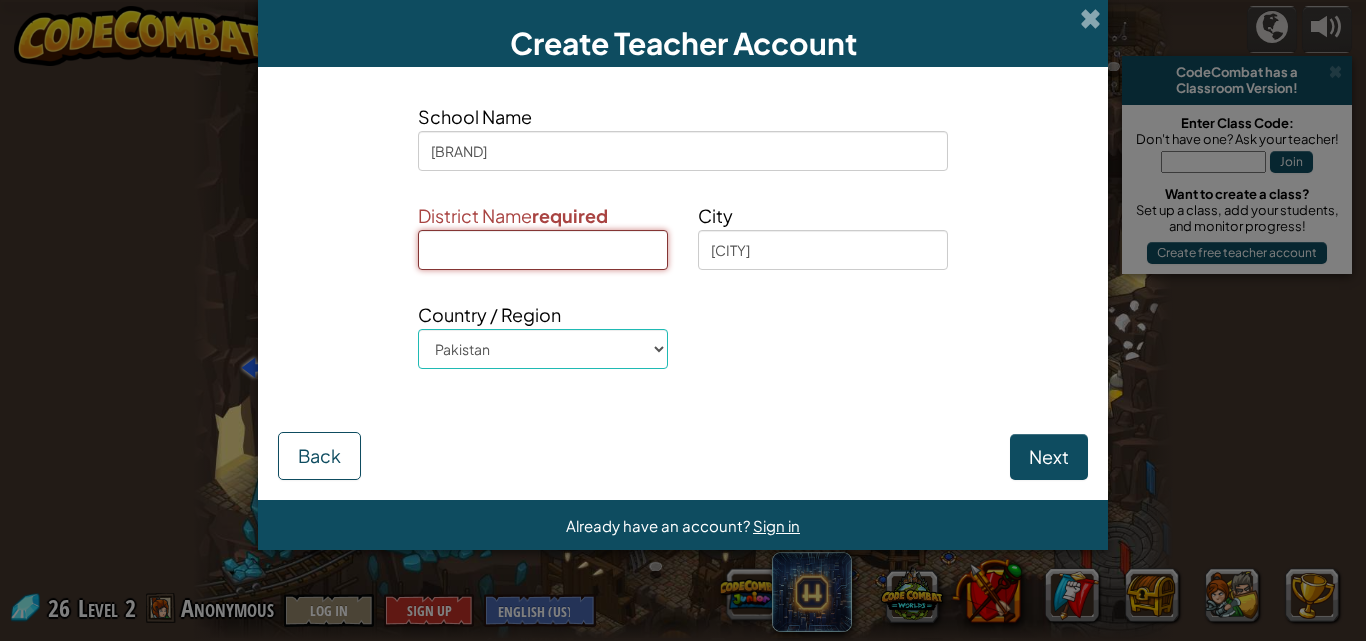 click at bounding box center (543, 250) 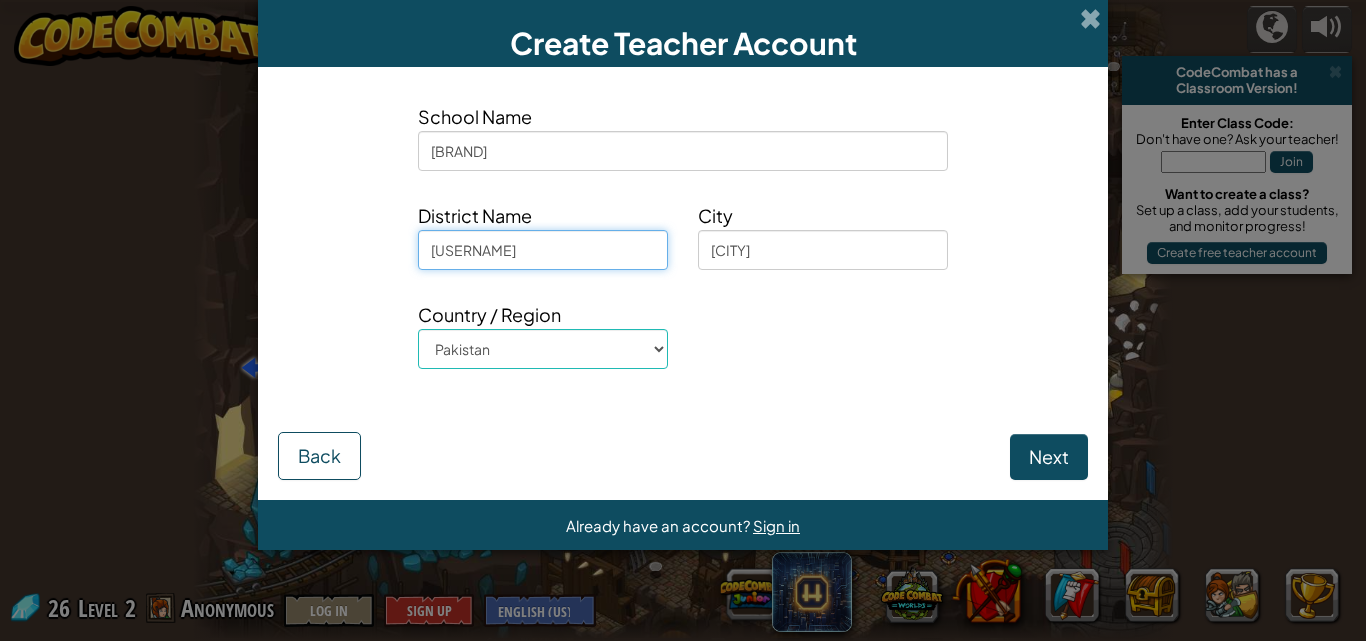 type on "[USERNAME]" 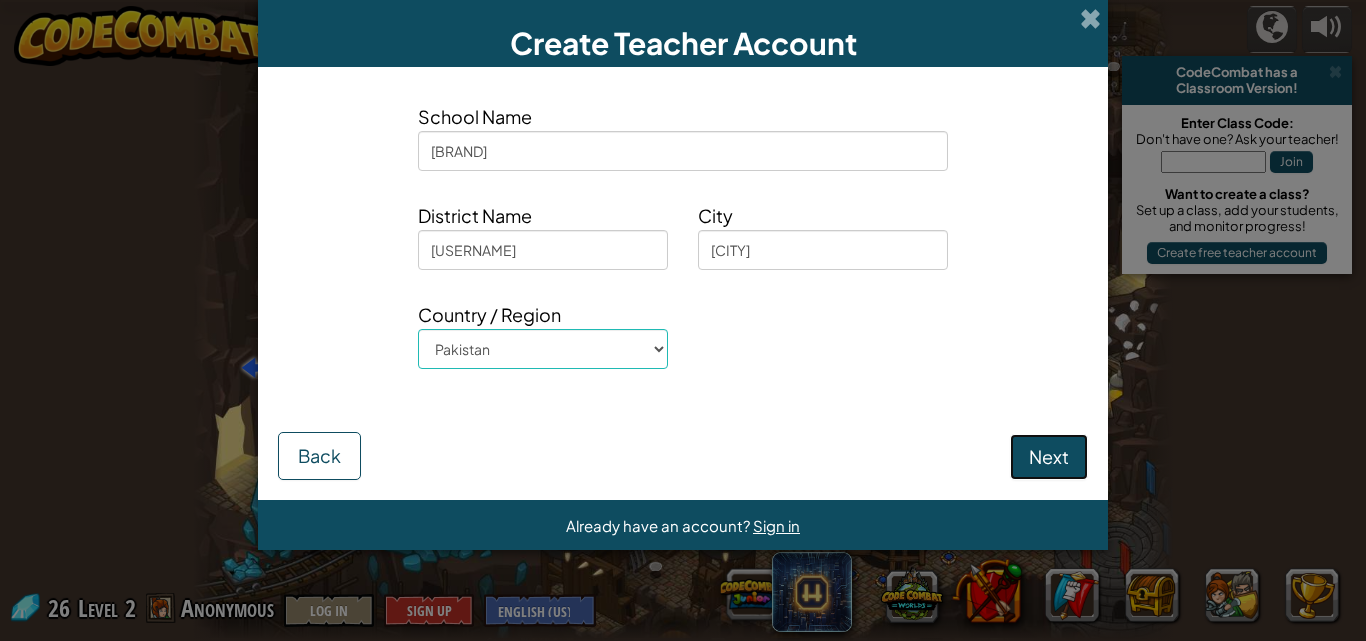click on "Next" at bounding box center [1049, 457] 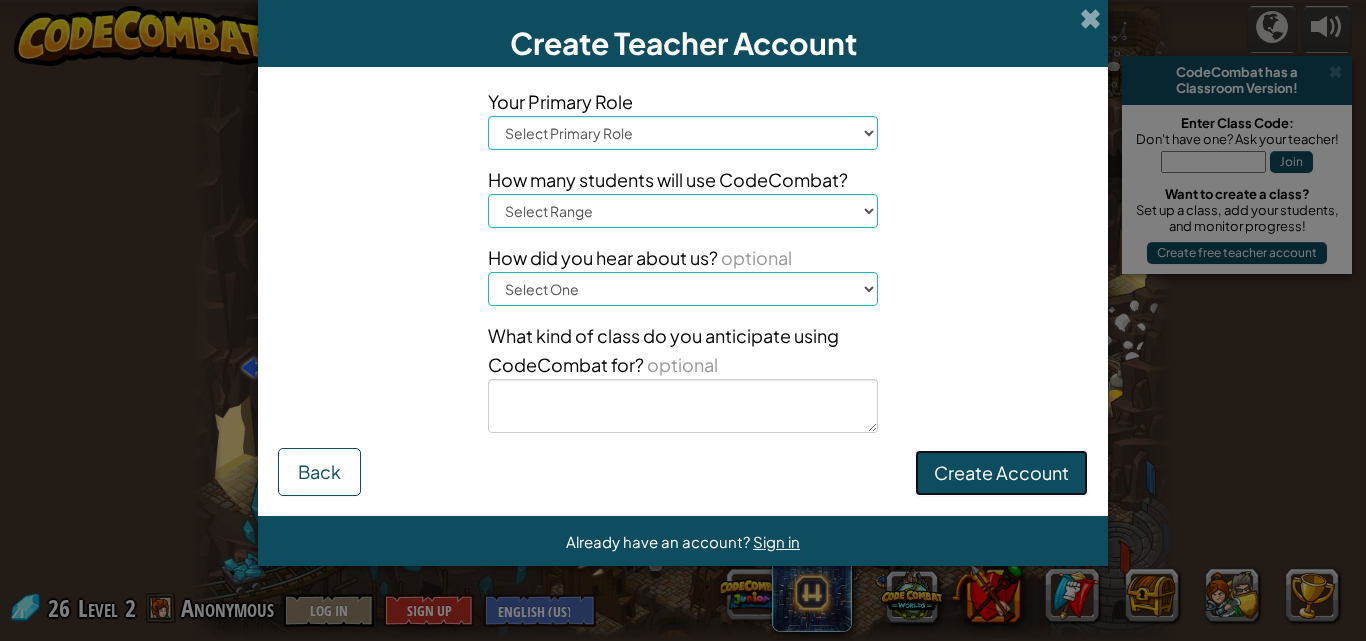 click on "Create Account" at bounding box center [1001, 473] 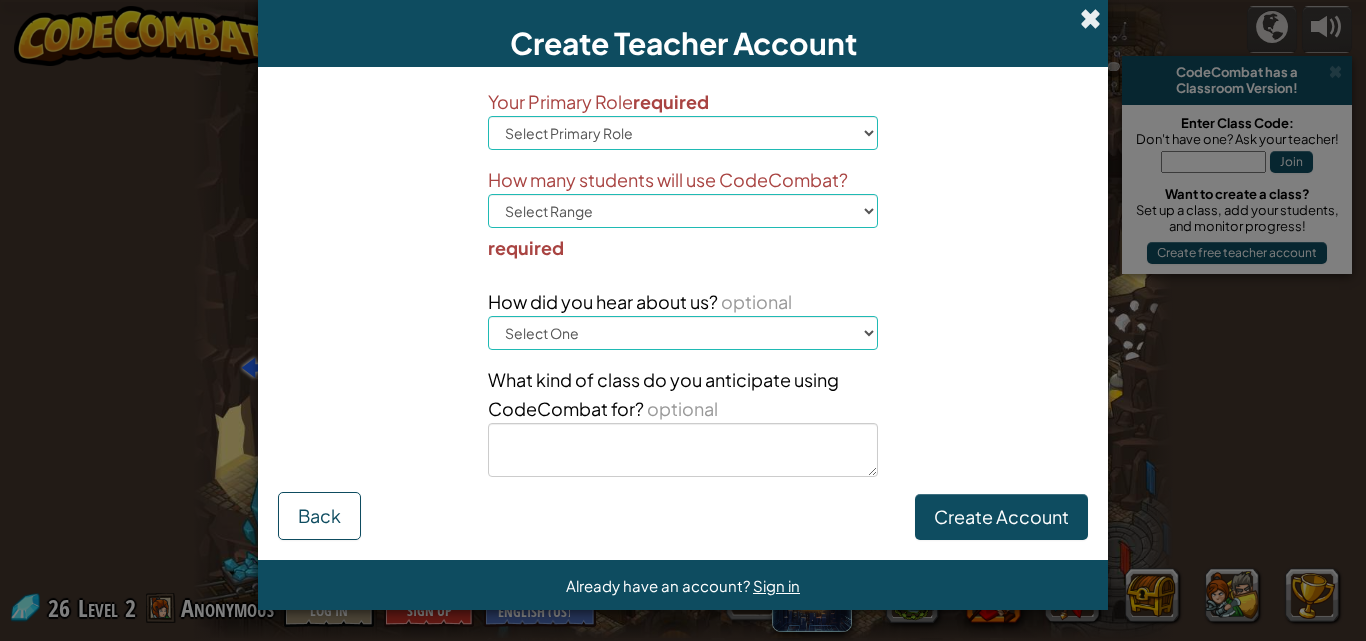 click at bounding box center (1090, 18) 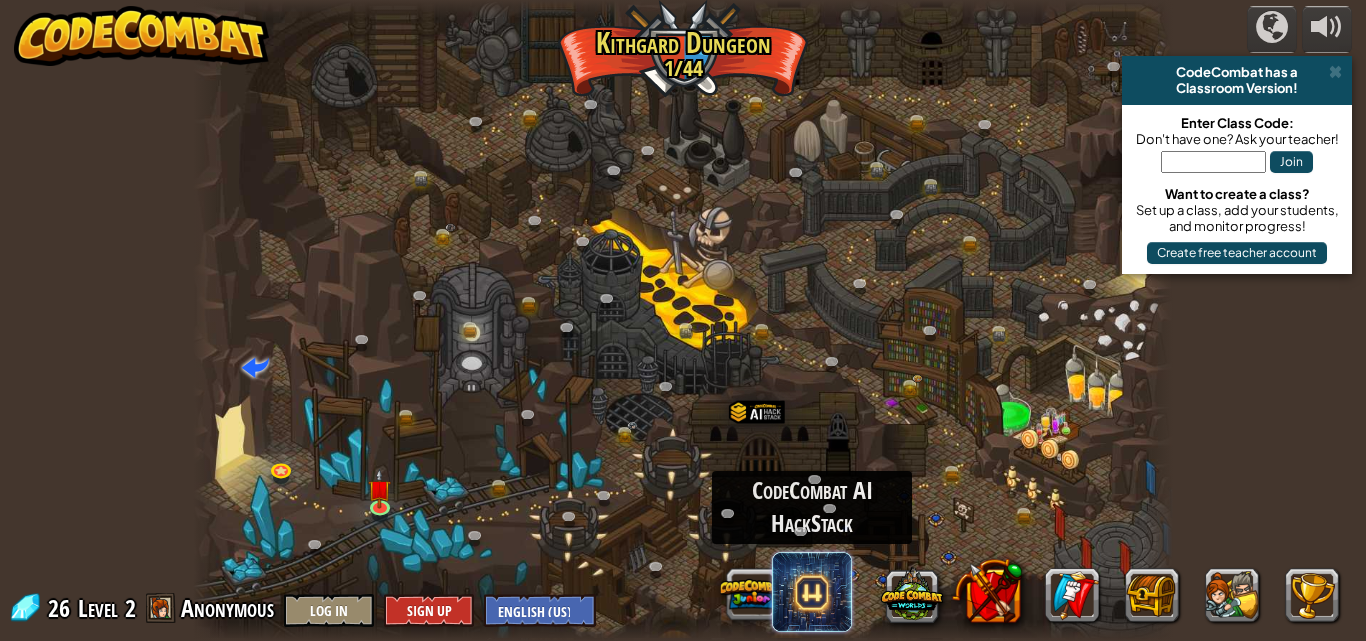 click at bounding box center [812, 592] 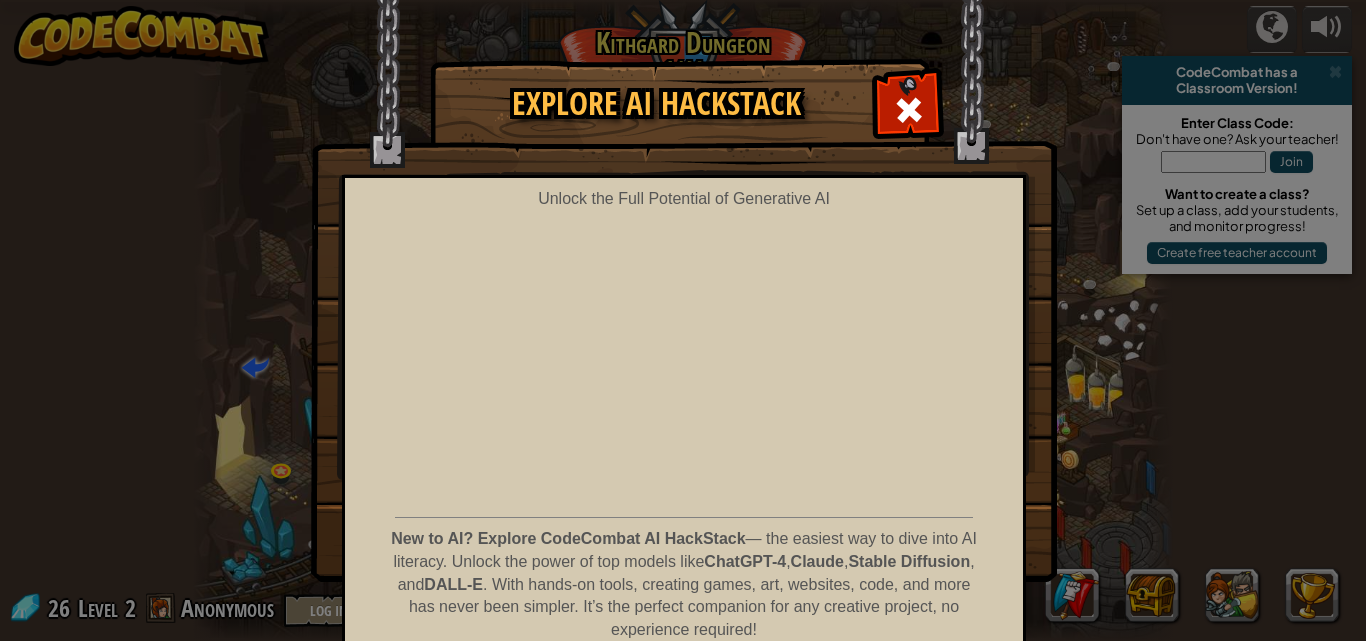 click on "Explore AI HackStack Unlock the Full Potential of Generative AI New to AI? Explore CodeCombat AI HackStack  — the easiest way to dive into AI literacy. Unlock the power of top models like  ChatGPT-4 ,  Claude ,  Stable Diffusion , and  DALL-E . With hands-on tools, creating games, art, websites, code, and more has never been simpler. It’s the perfect companion for any creative project, no experience required!
Try It Free" at bounding box center (683, 320) 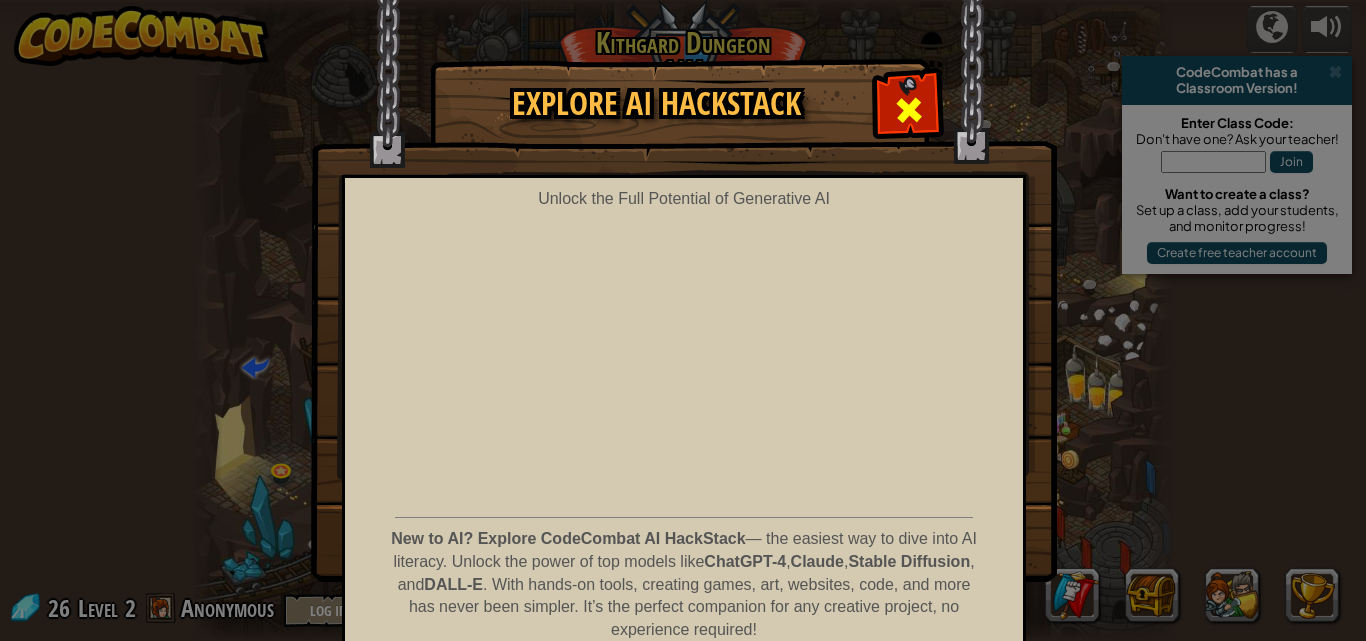 click at bounding box center (909, 110) 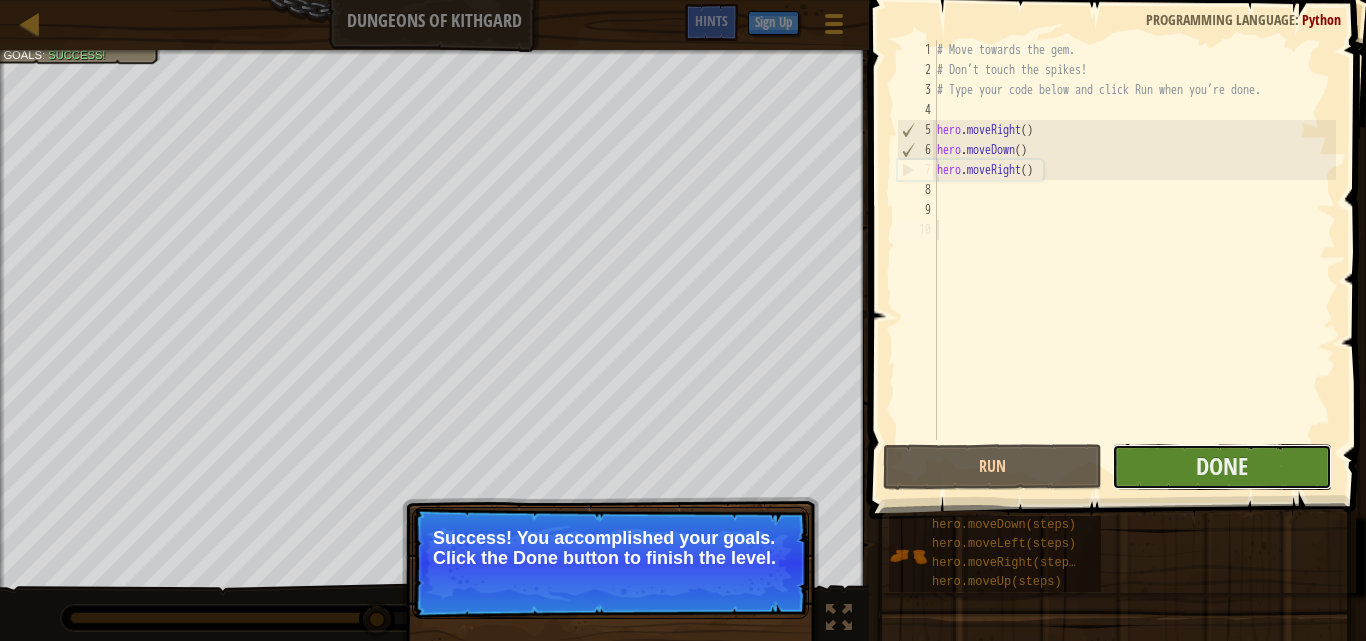 click on "Done" at bounding box center [1221, 467] 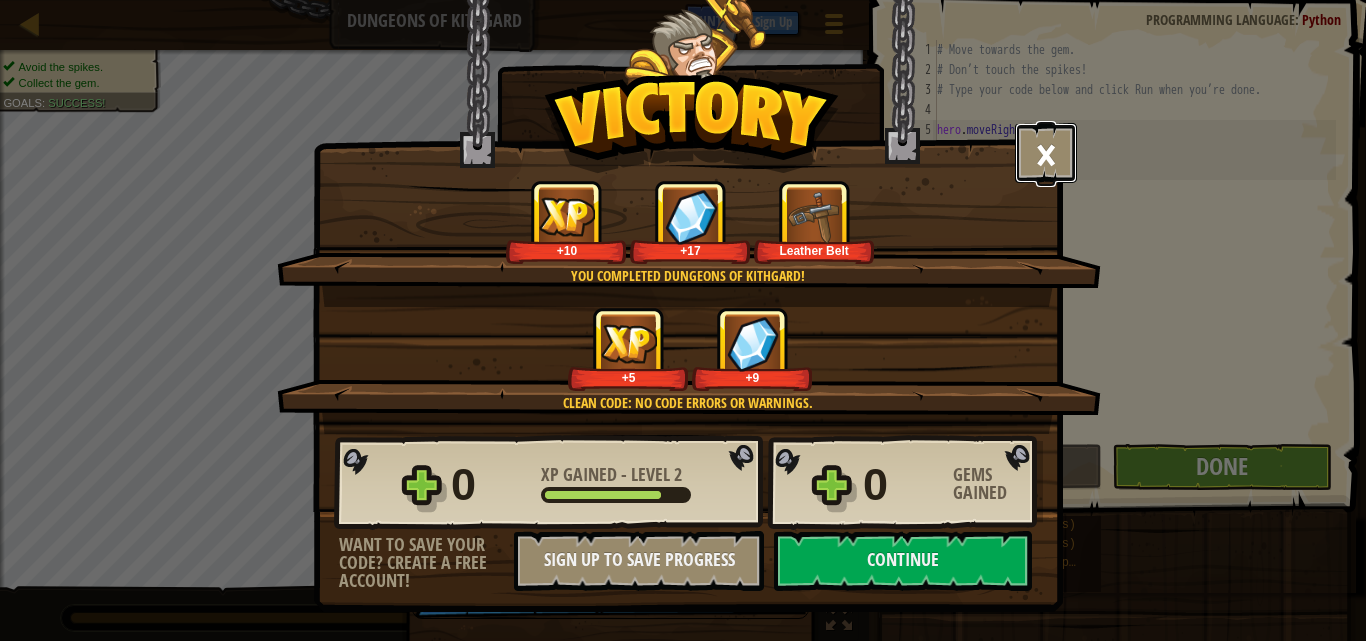 click on "×" at bounding box center [1046, 153] 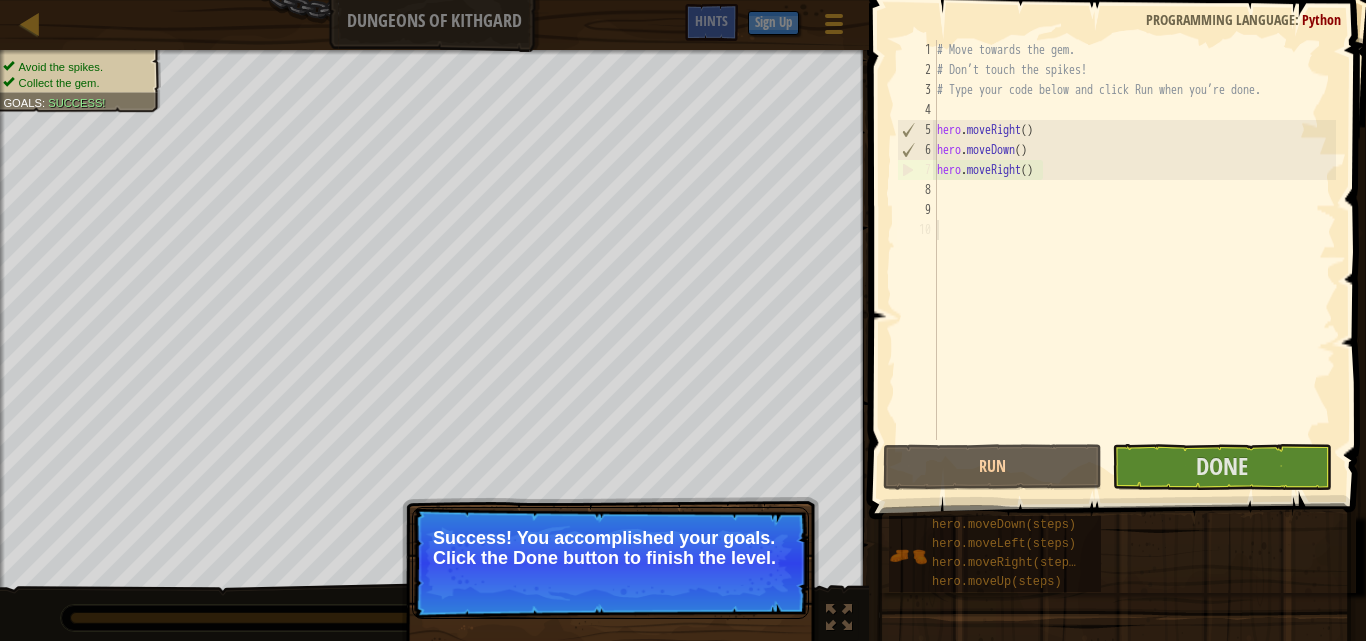 click on "Python" at bounding box center [1321, 19] 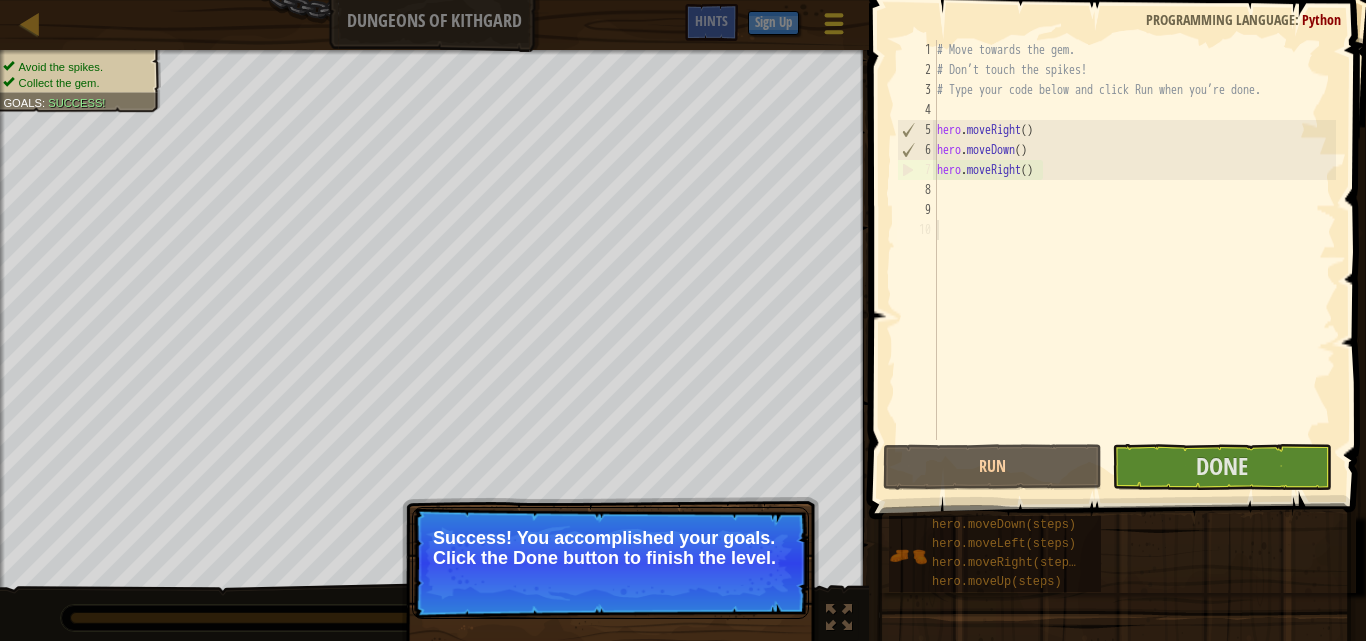 click at bounding box center [833, 23] 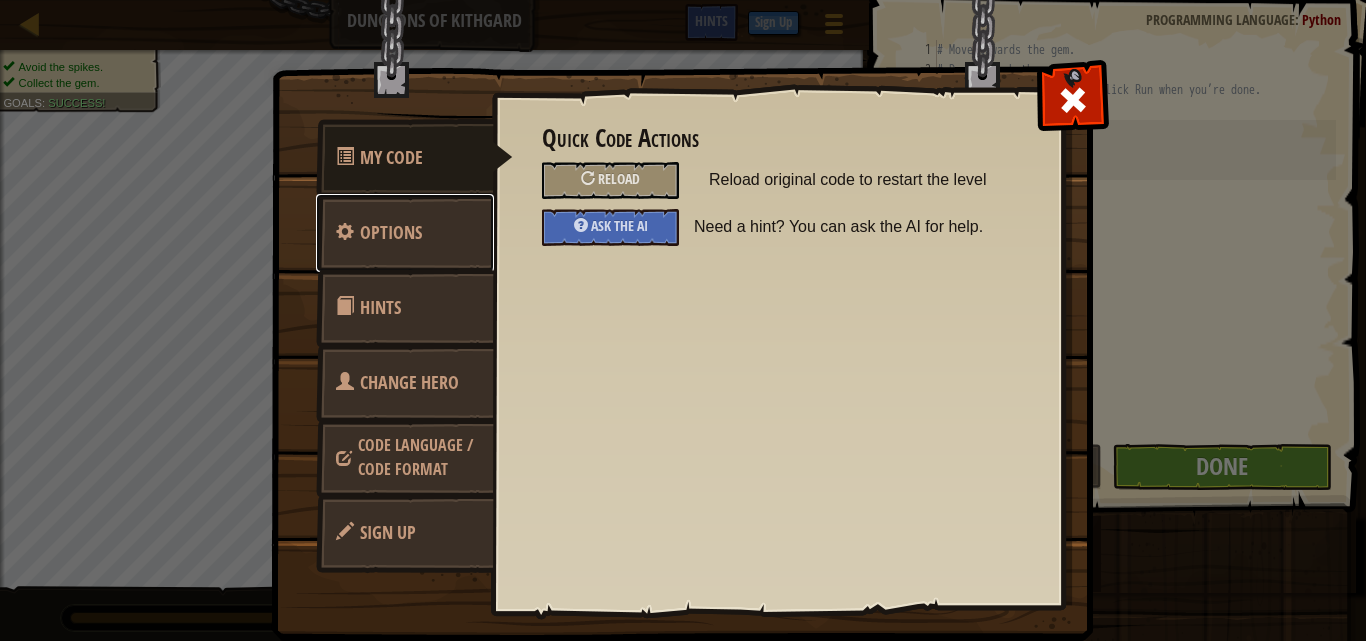 click on "Options" at bounding box center (391, 232) 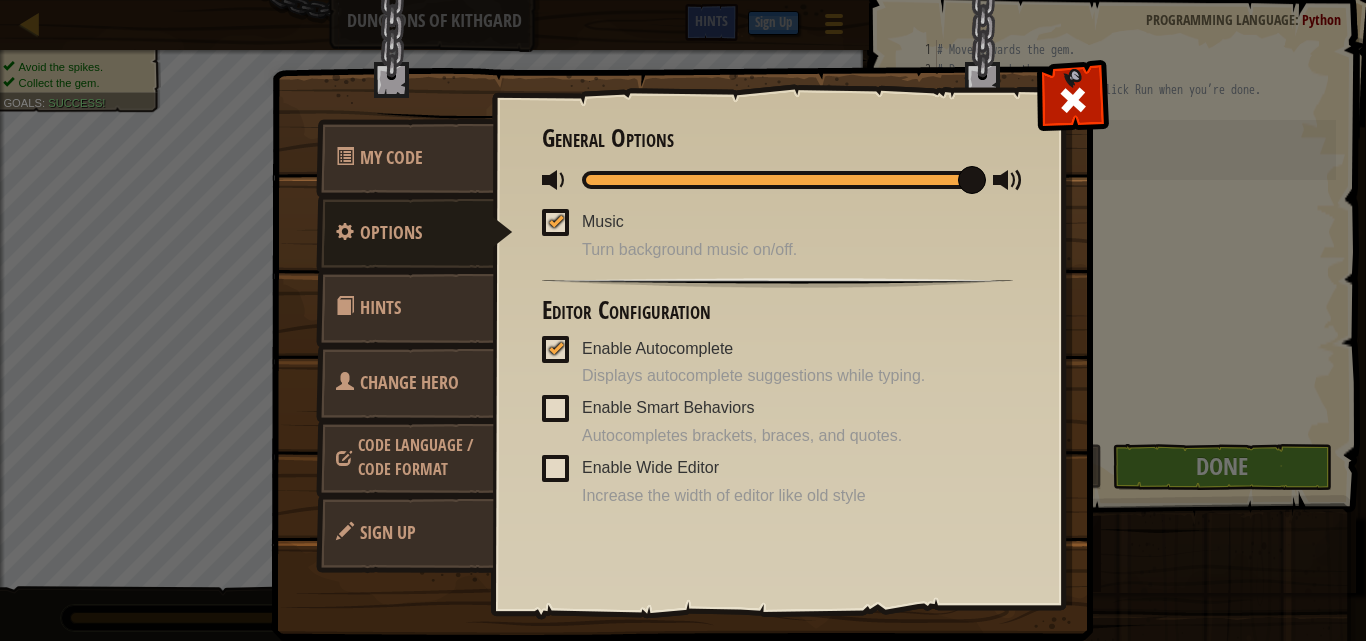 click at bounding box center (556, 221) 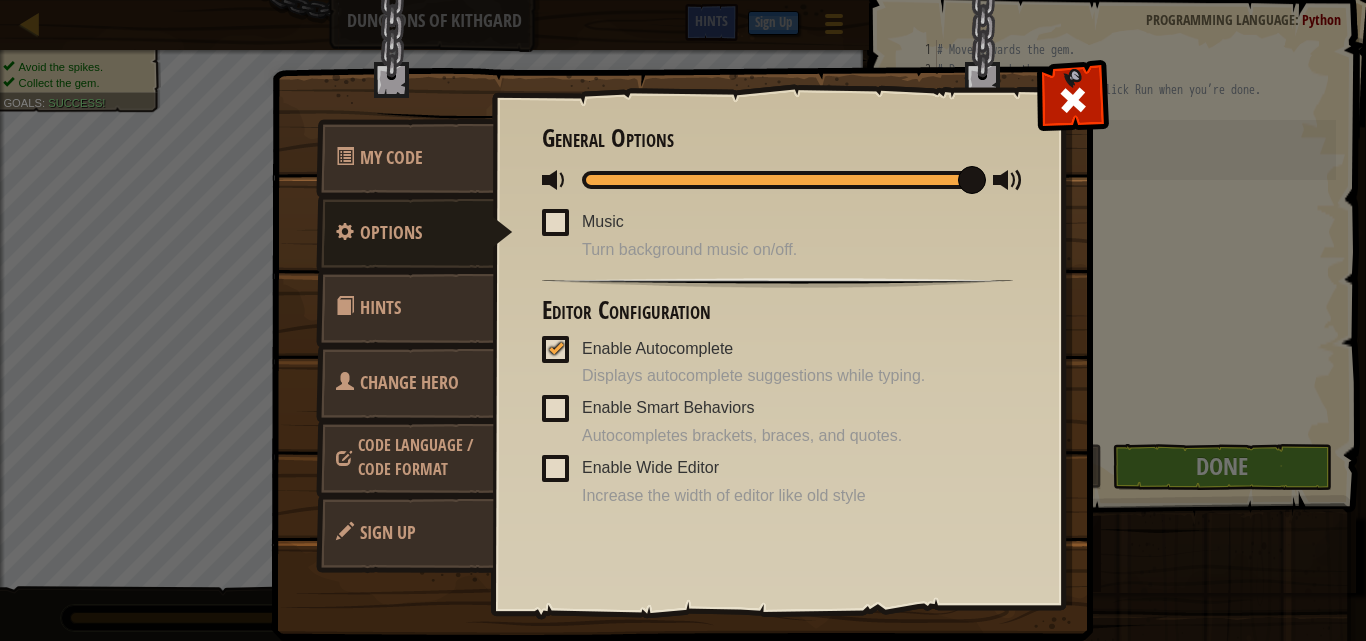 click at bounding box center (557, 180) 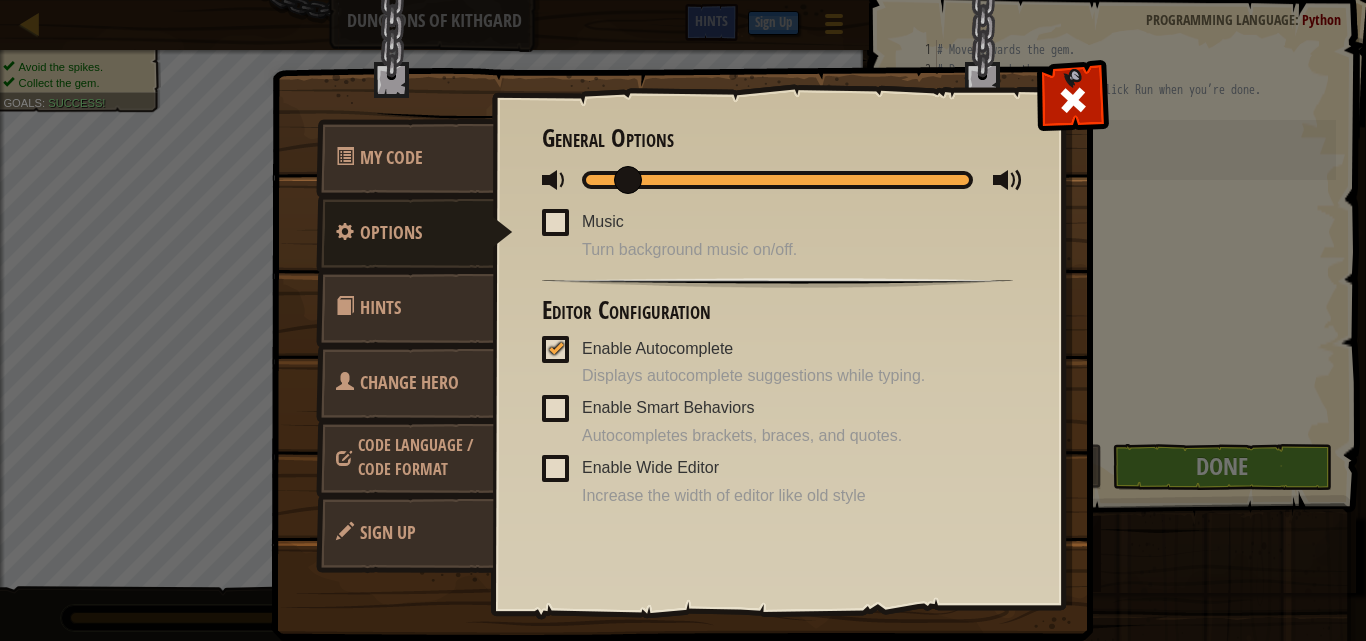 click at bounding box center [777, 180] 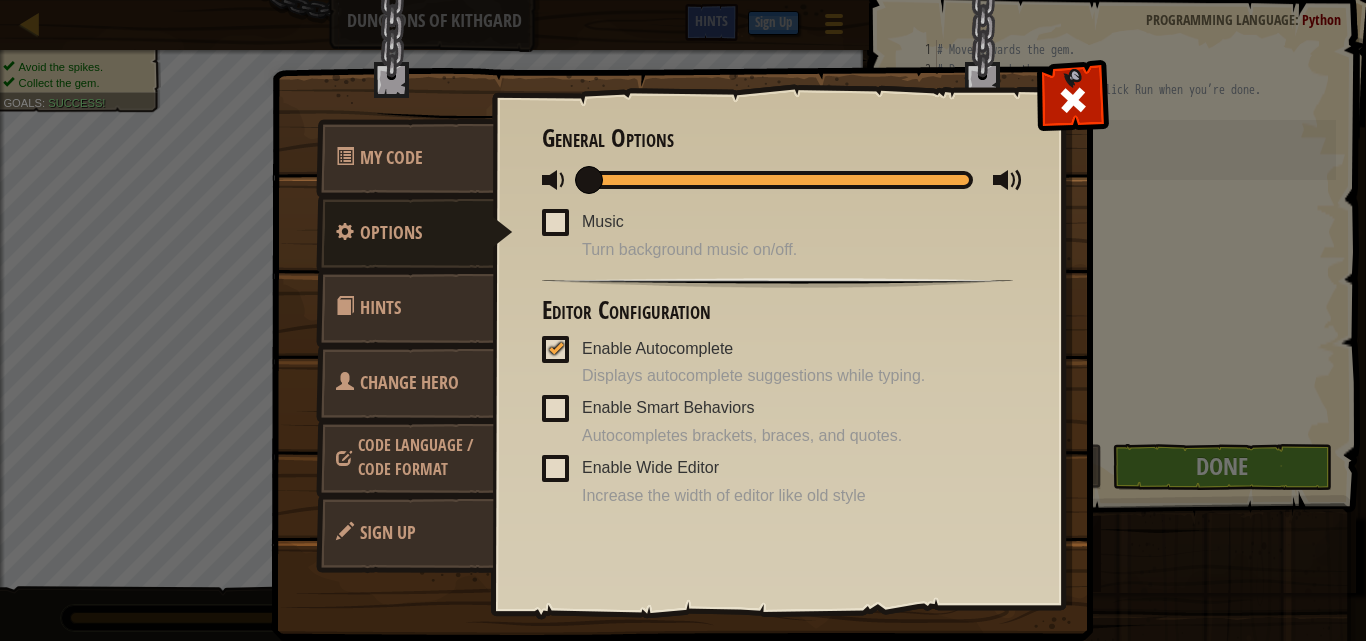 click at bounding box center (589, 180) 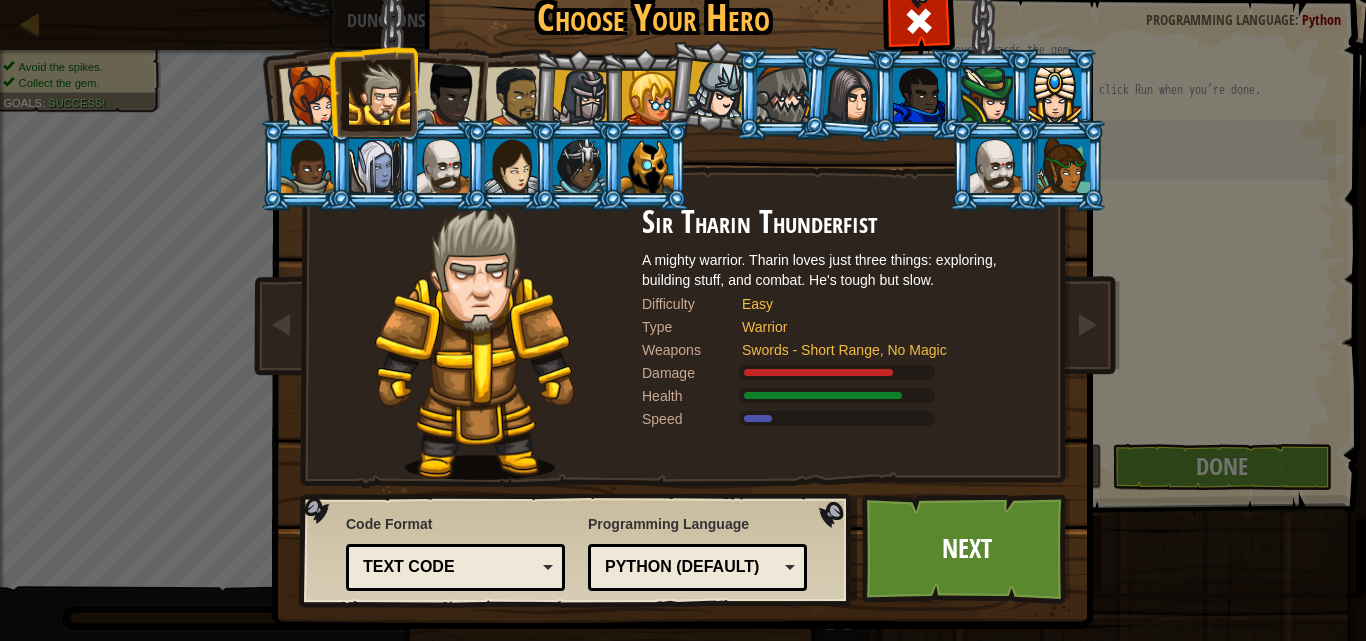 click on "Python (Default)" at bounding box center [697, 567] 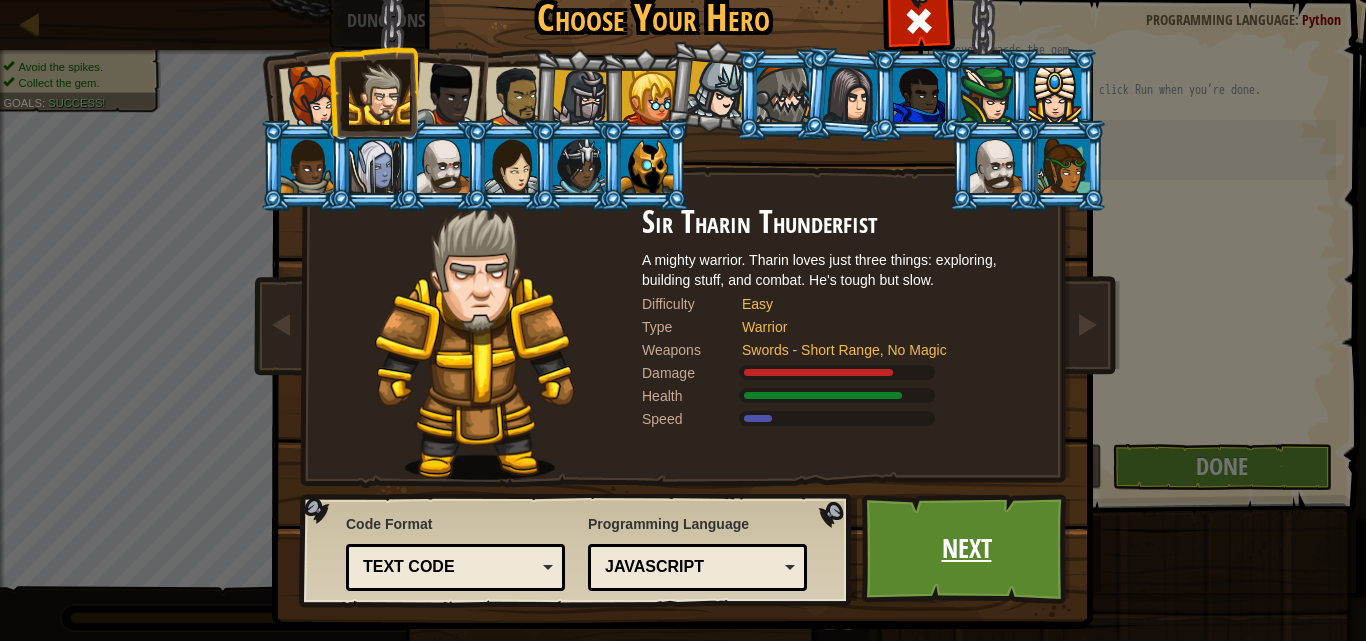 click on "Next" at bounding box center (966, 549) 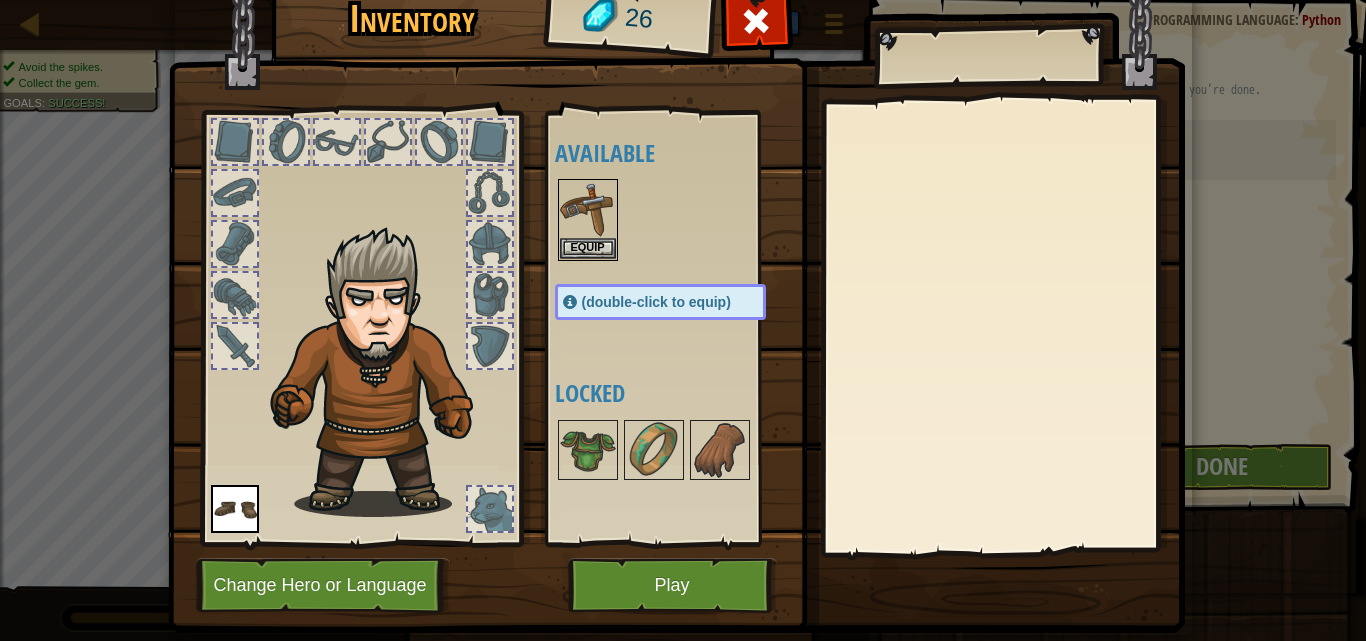 click at bounding box center (383, 371) 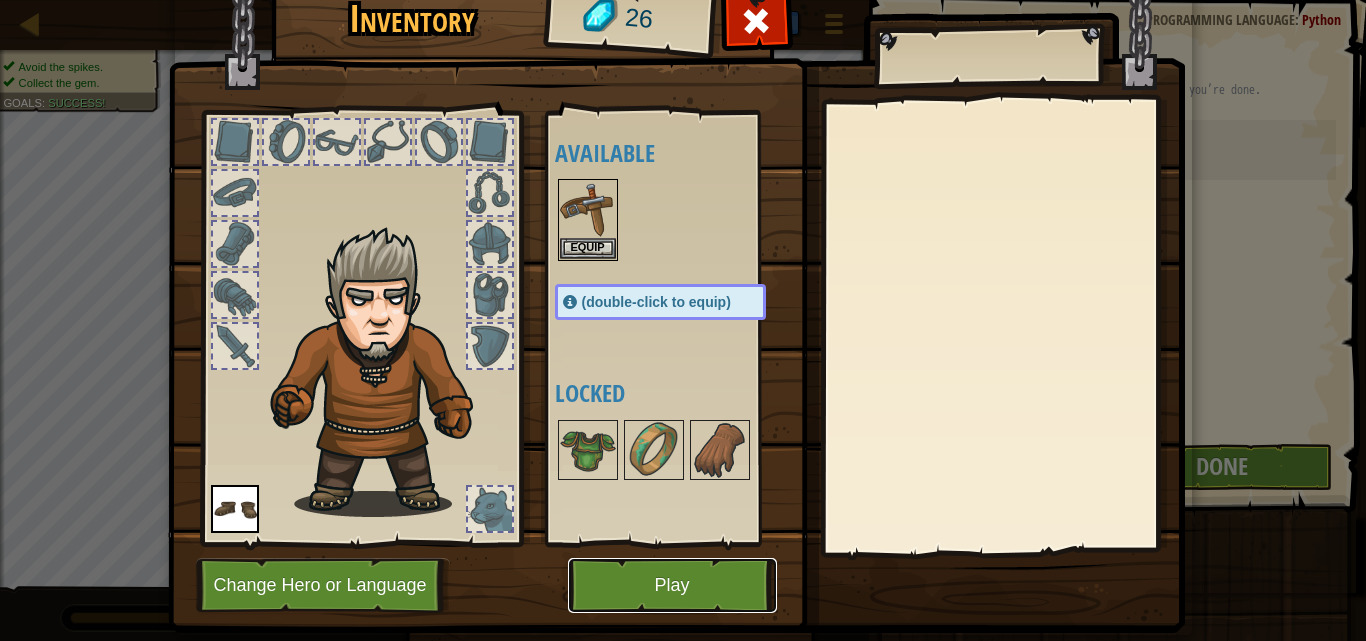 click on "Play" at bounding box center (672, 585) 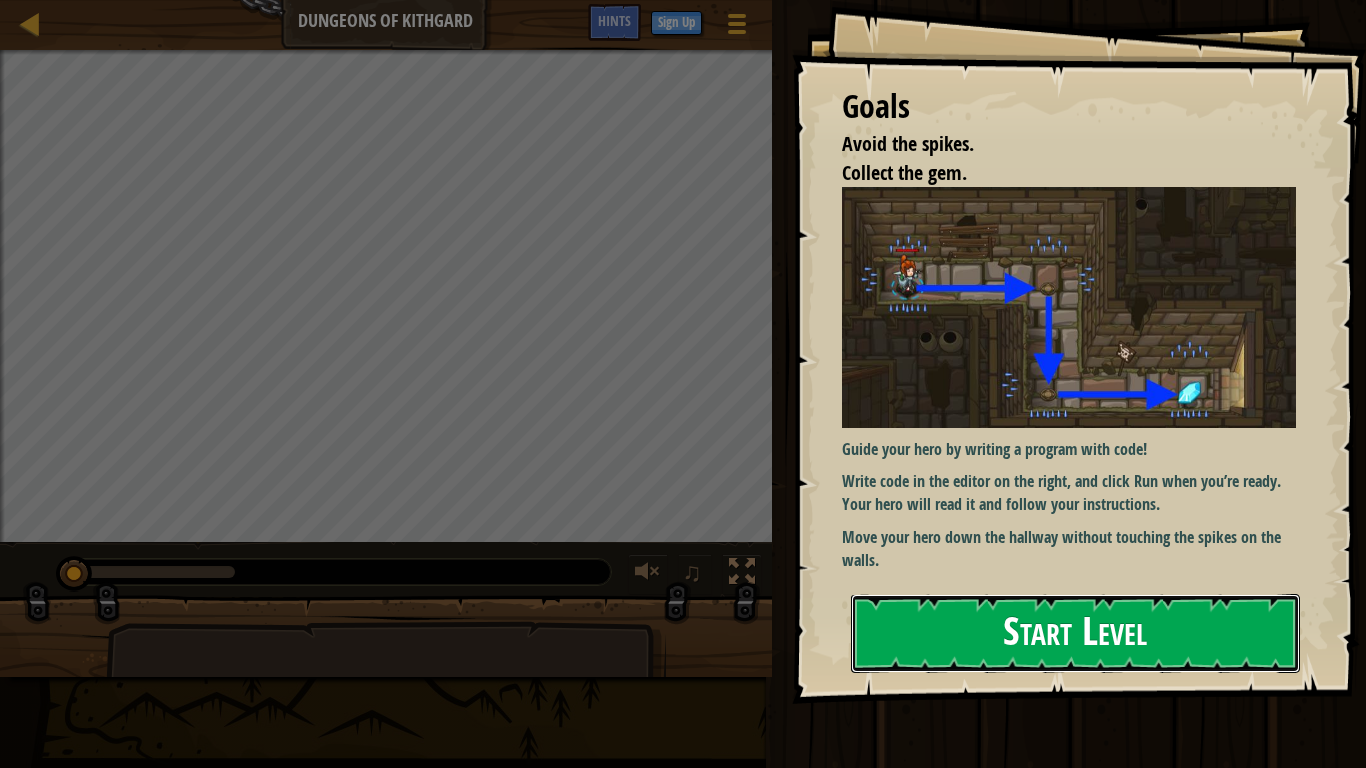 click on "Start Level" at bounding box center (1075, 633) 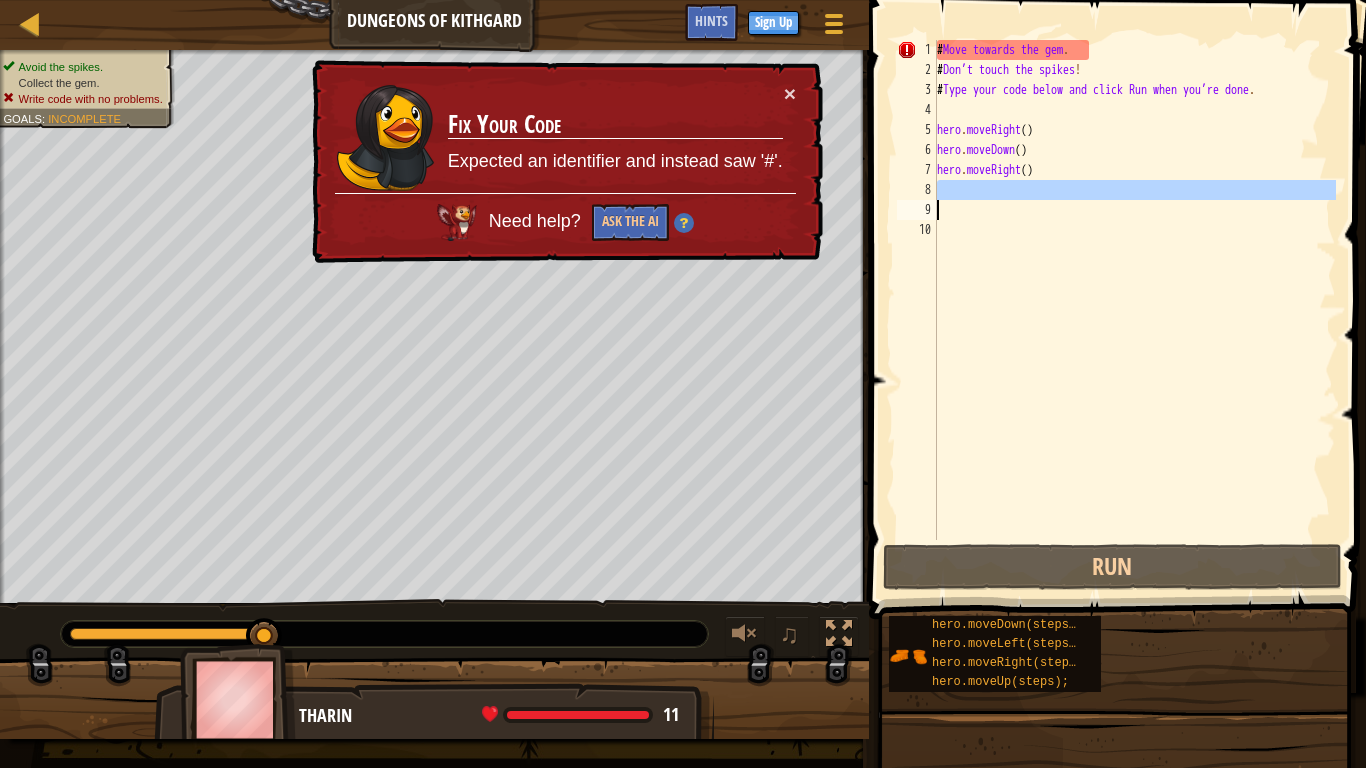 drag, startPoint x: 975, startPoint y: 216, endPoint x: 980, endPoint y: 329, distance: 113.110565 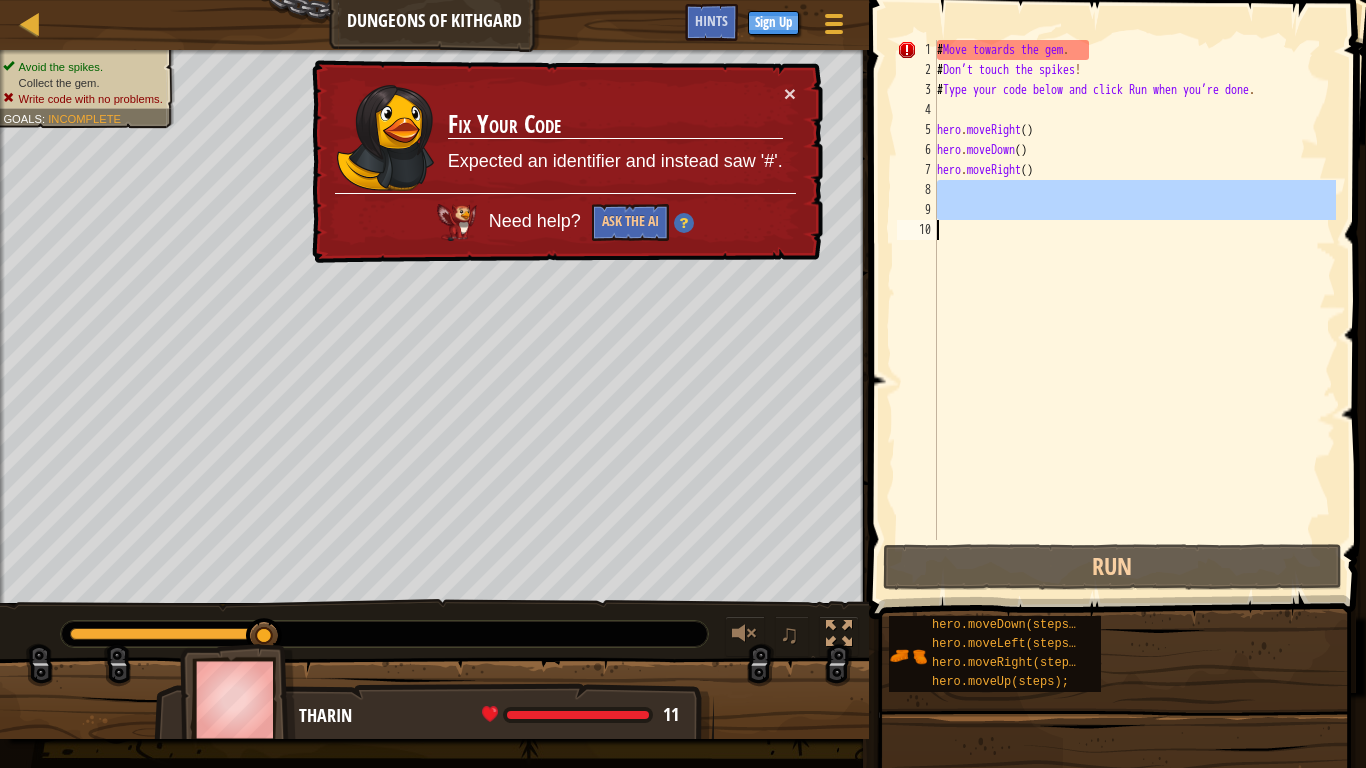 click on "#  Move   towards   the   gem . #  Don’t   touch   the   spikes ! #  Type   your   code   below   and   click   Run   when   you’re   done . hero . moveRight ( ) hero . moveDown ( ) hero . moveRight ( )" at bounding box center [1134, 310] 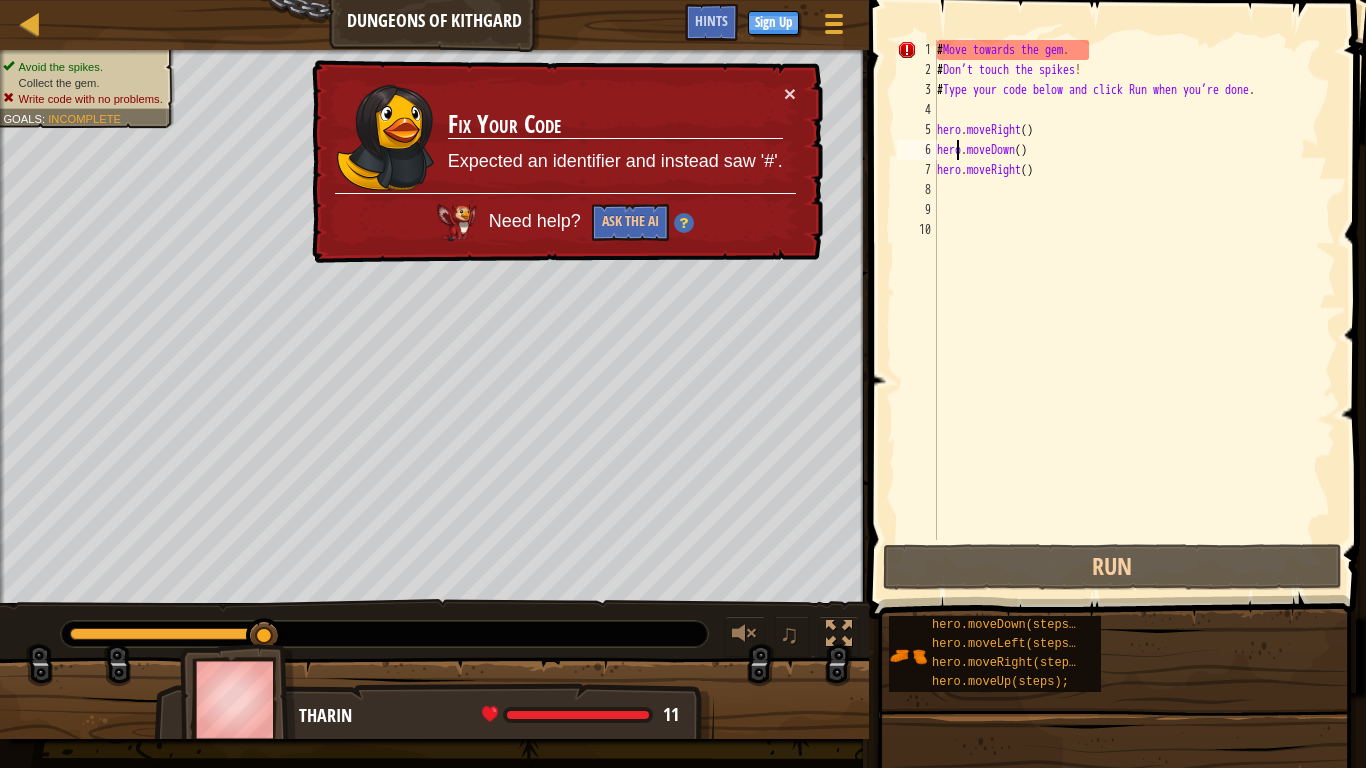 click on "#  Move   towards   the   gem . #  Don’t   touch   the   spikes ! #  Type   your   code   below   and   click   Run   when   you’re   done . hero . moveRight ( ) hero . moveDown ( ) hero . moveRight ( )" at bounding box center (1134, 310) 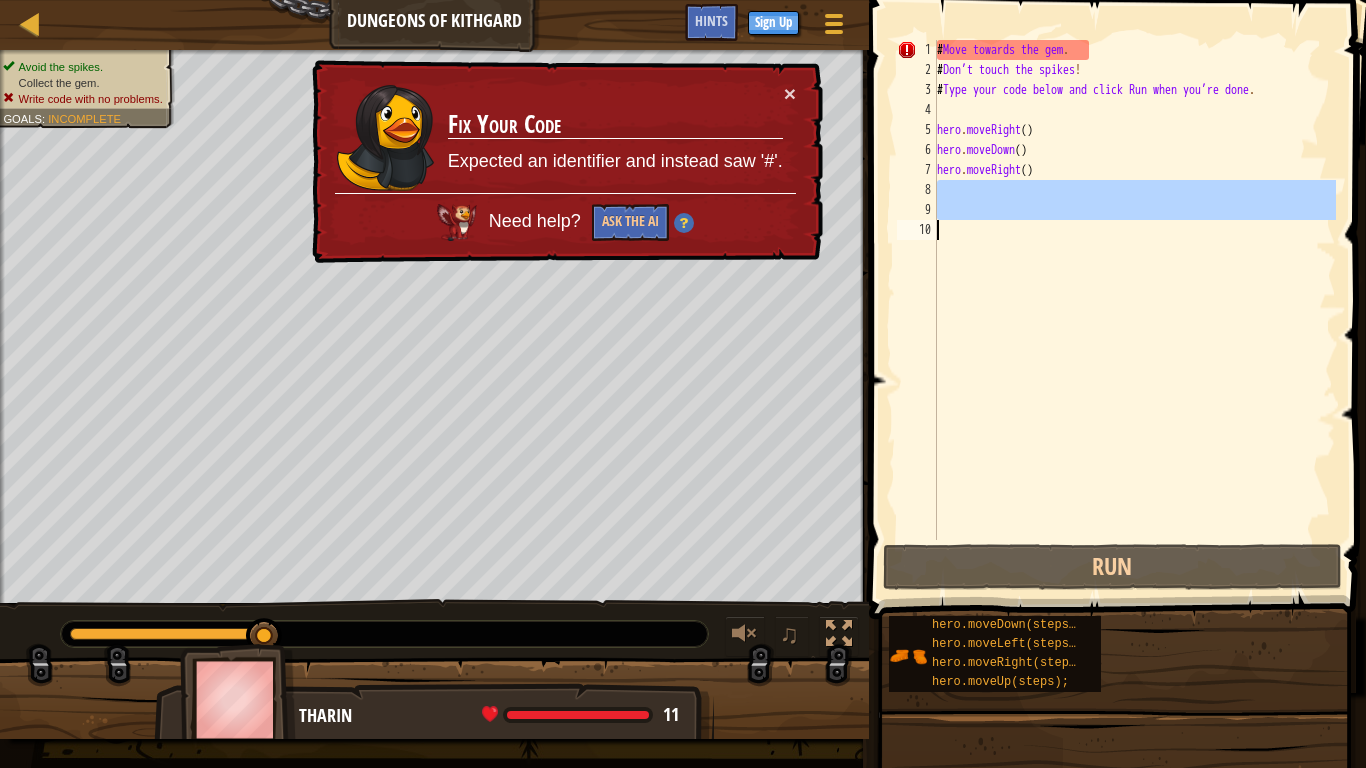 drag, startPoint x: 1031, startPoint y: 251, endPoint x: 1078, endPoint y: 294, distance: 63.702435 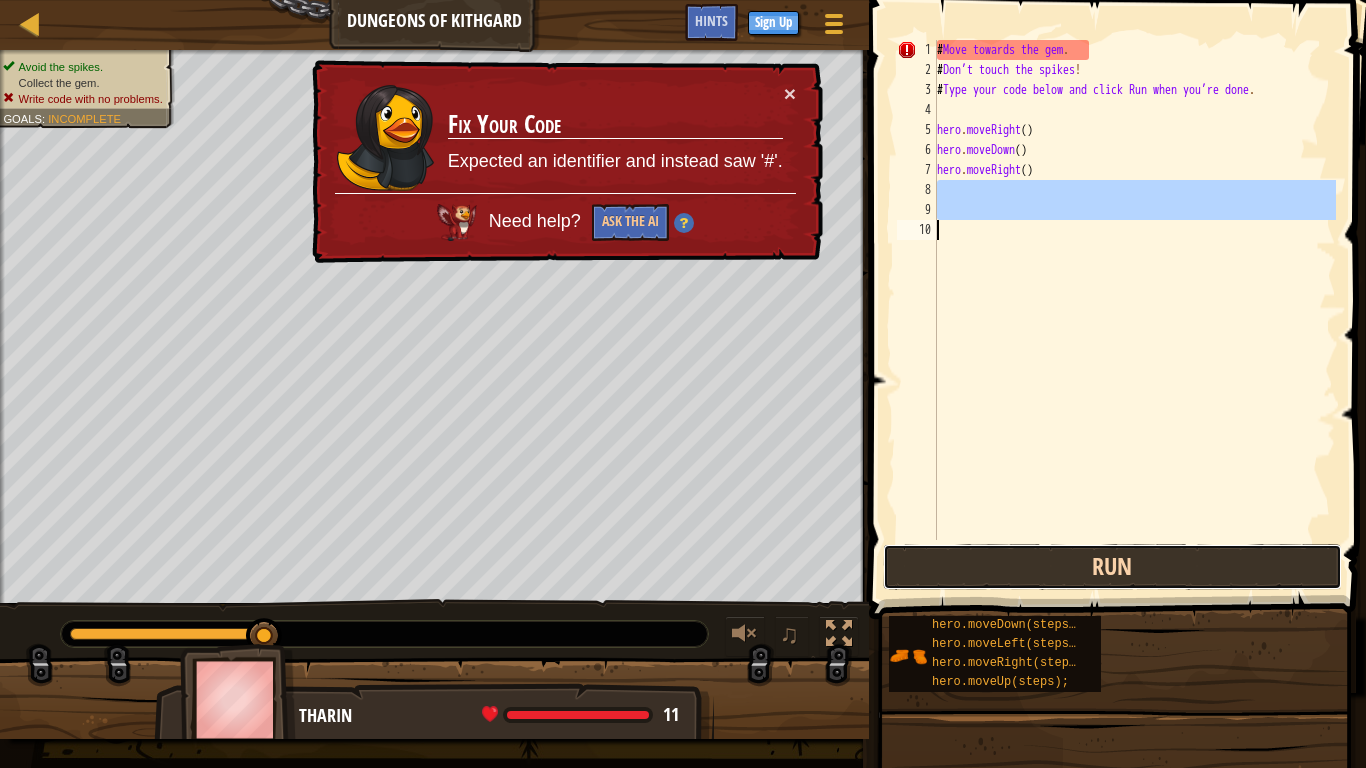 click on "Run" at bounding box center (1112, 567) 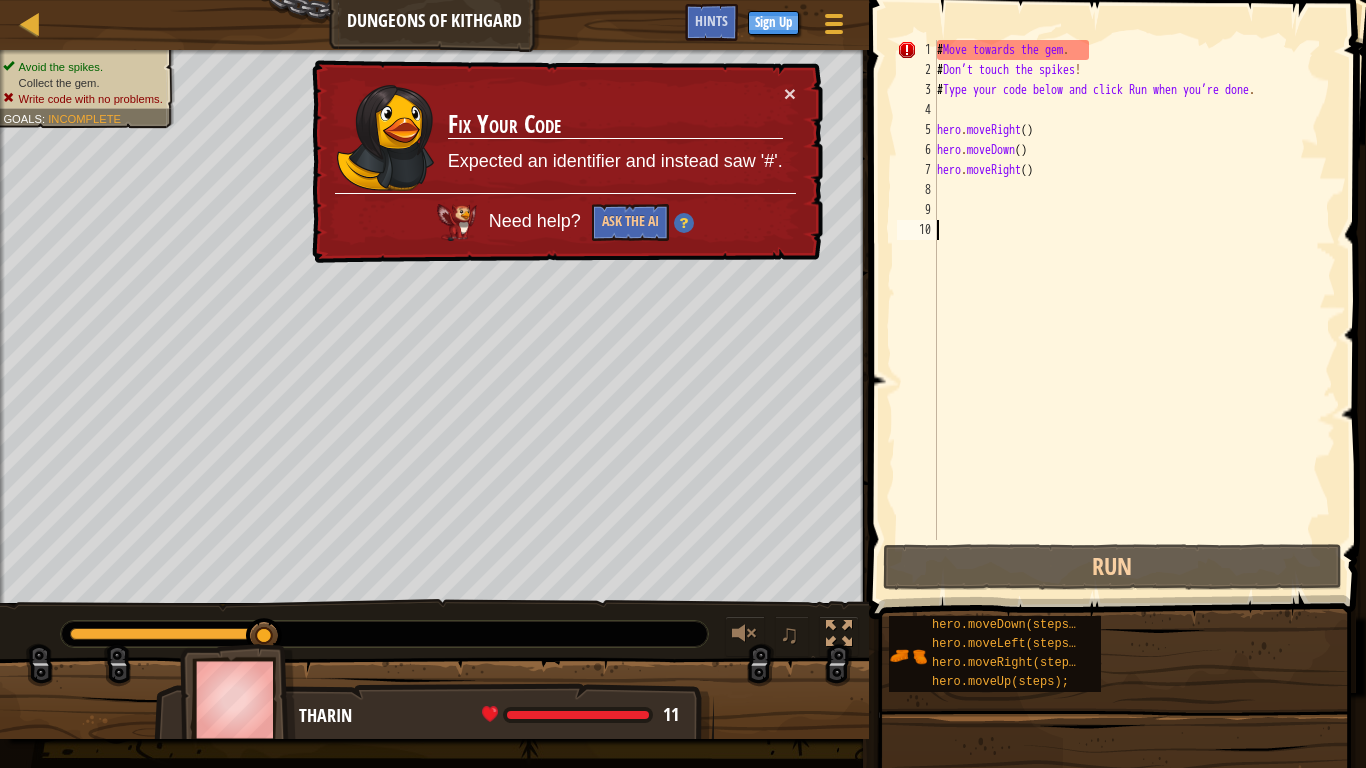 click on "#  Move   towards   the   gem . #  Don’t   touch   the   spikes ! #  Type   your   code   below   and   click   Run   when   you’re   done . hero . moveRight ( ) hero . moveDown ( ) hero . moveRight ( )" at bounding box center [1134, 310] 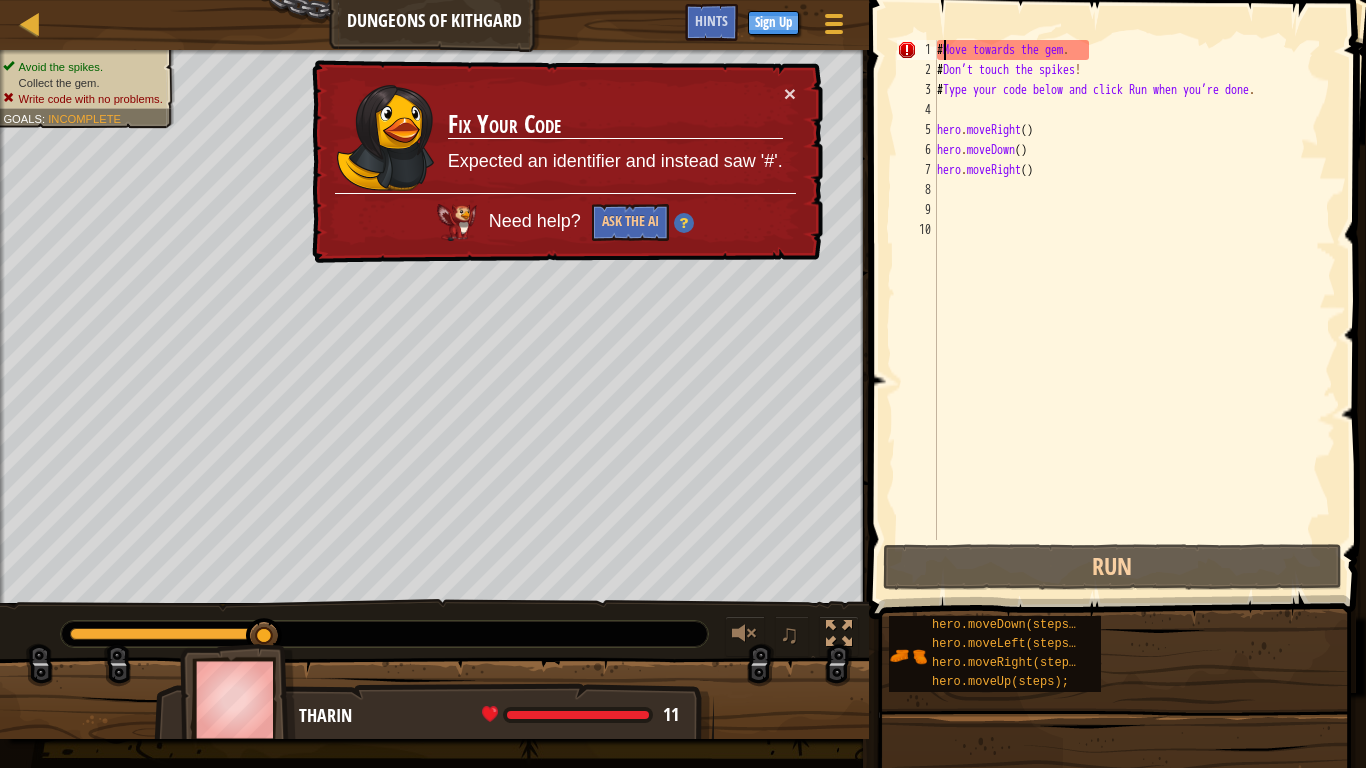 click on "#  Move   towards   the   gem . #  Don’t   touch   the   spikes ! #  Type   your   code   below   and   click   Run   when   you’re   done . hero . moveRight ( ) hero . moveDown ( ) hero . moveRight ( )" at bounding box center [1134, 310] 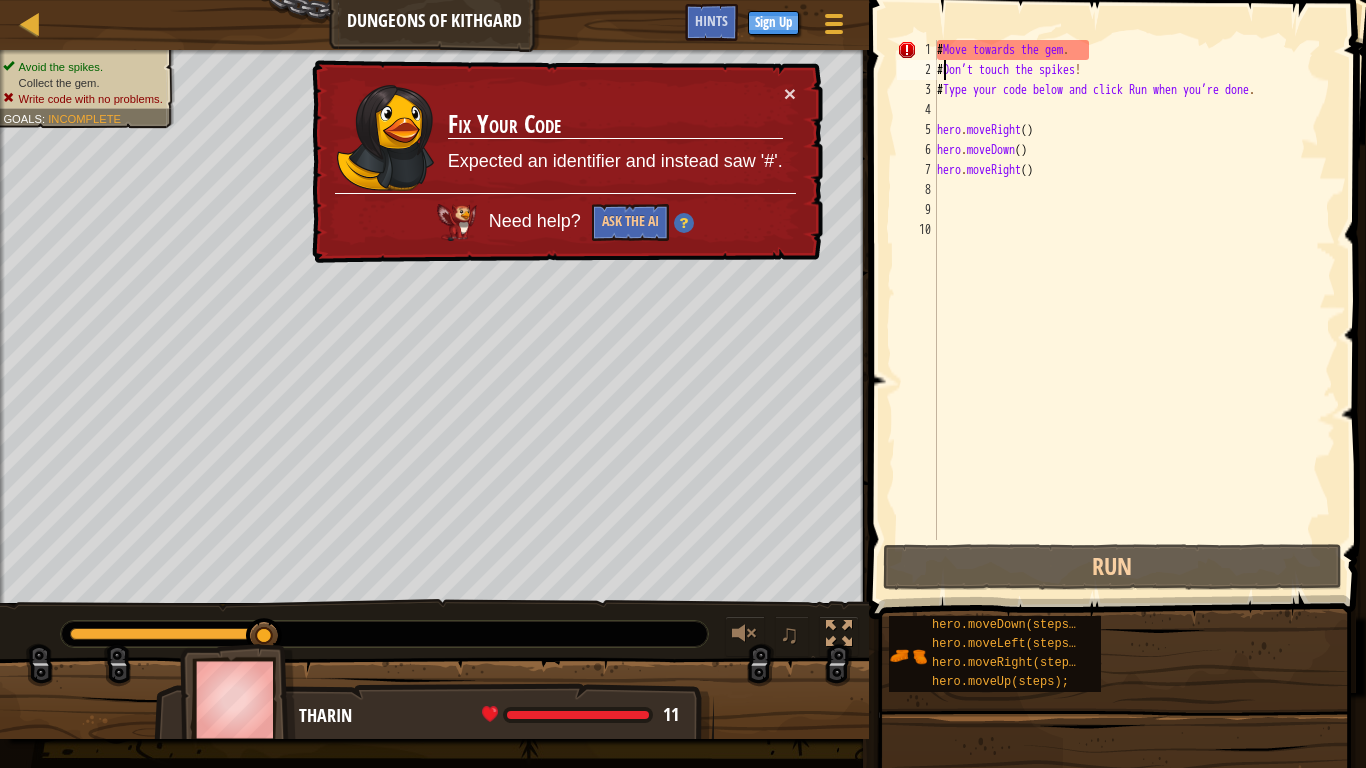 type on "# Don’t touch the spikes!" 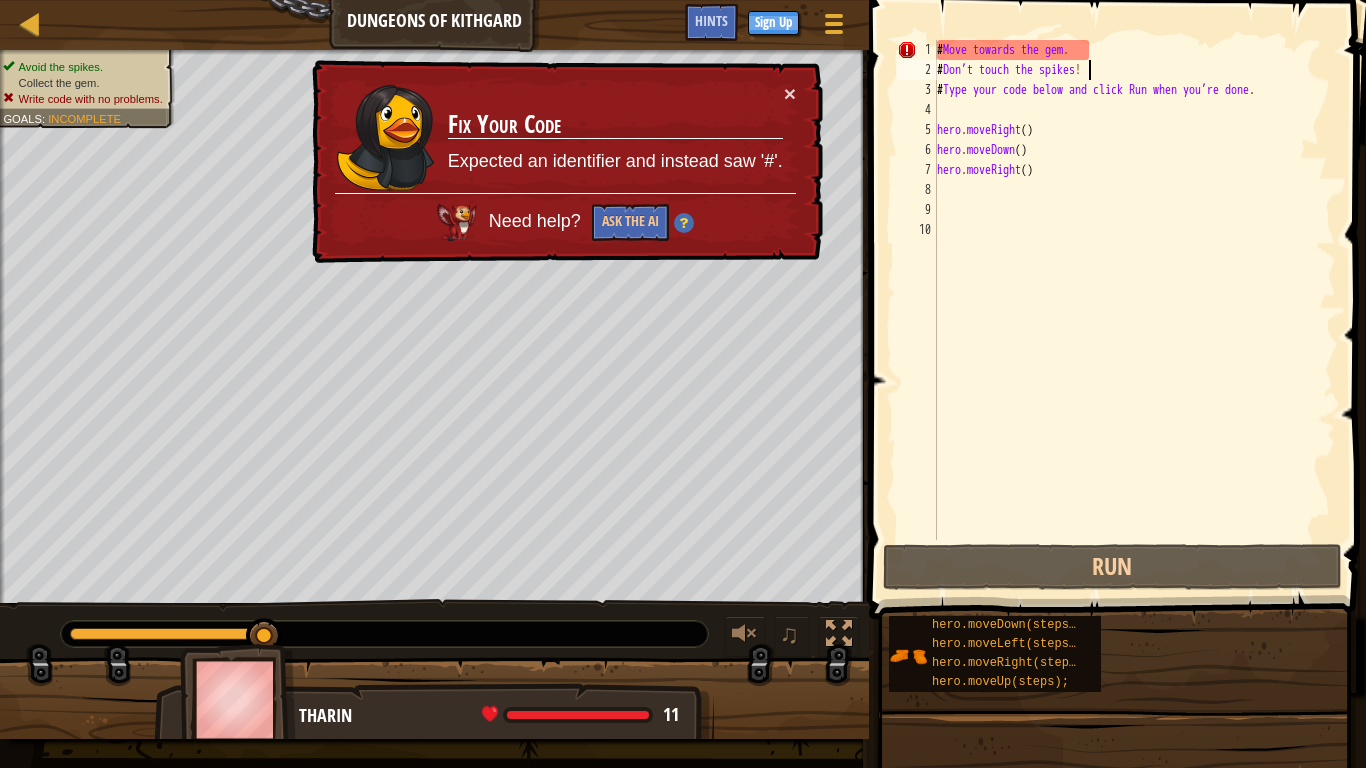 click on "× Fix Your Code Expected an identifier and instead saw '#'.
Need help? Ask the AI" at bounding box center (565, 162) 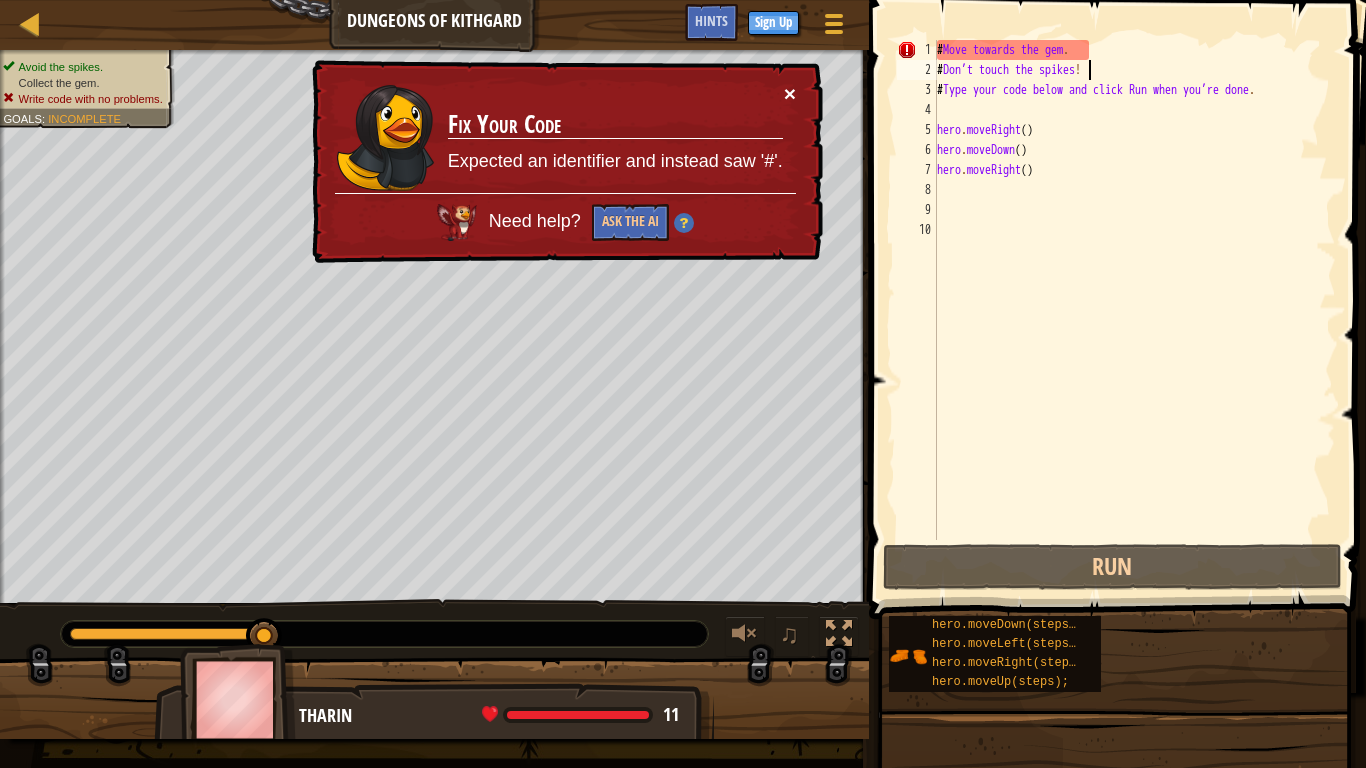 click on "×" at bounding box center (791, 97) 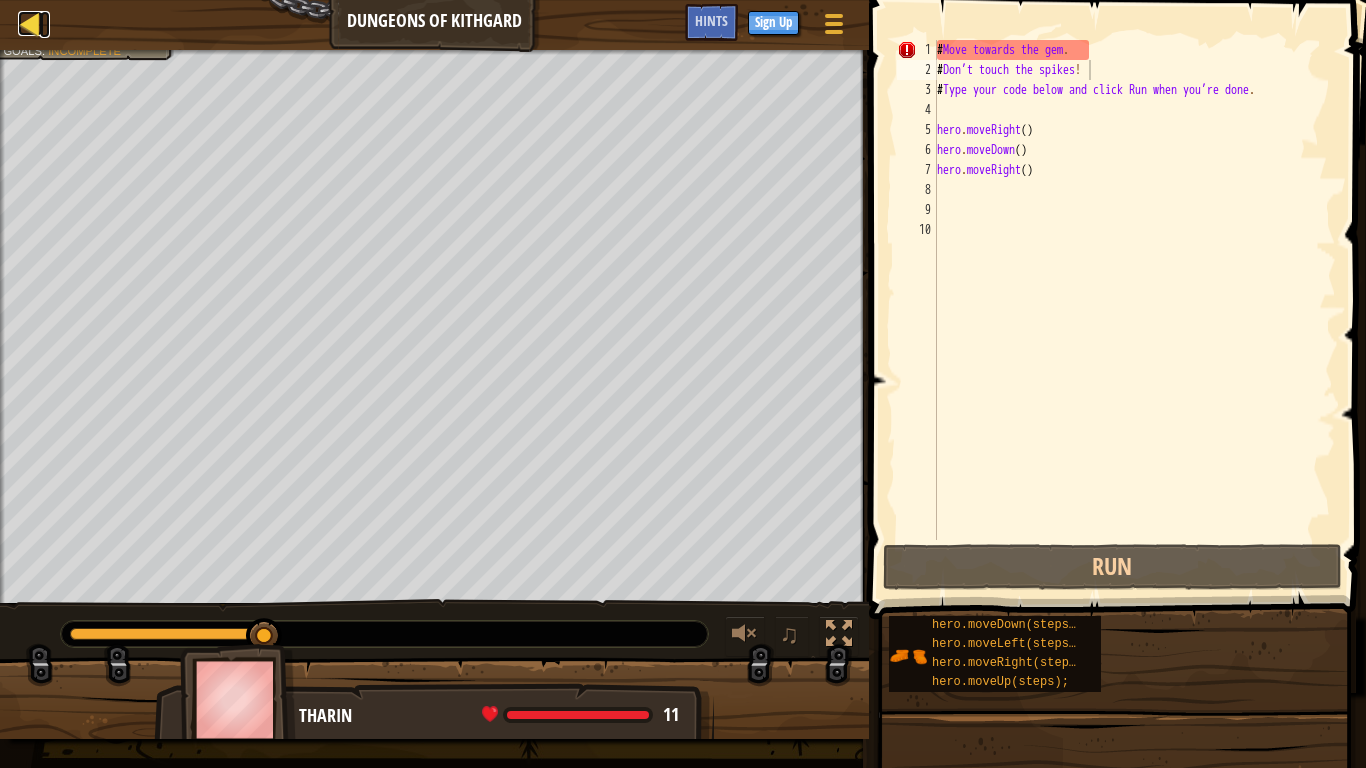 click at bounding box center [30, 23] 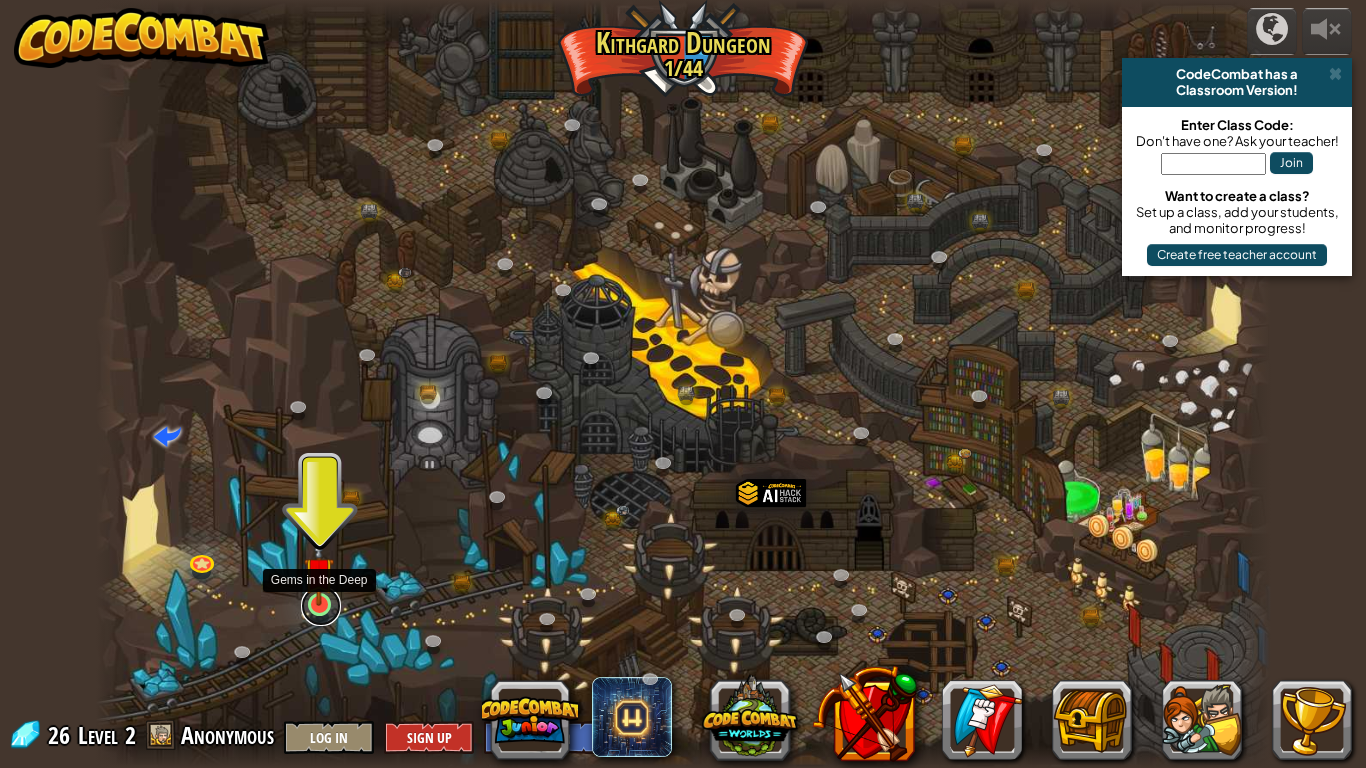 click at bounding box center [321, 606] 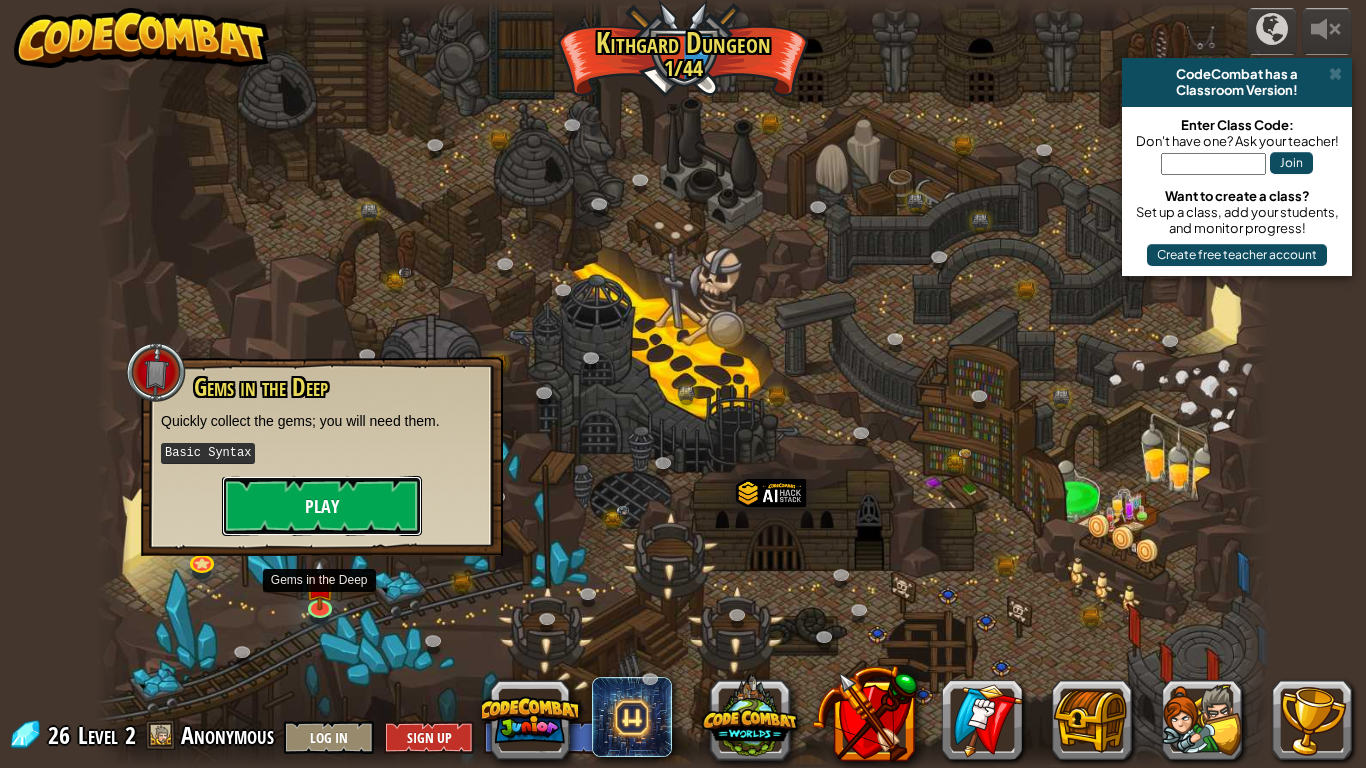 click on "Play" at bounding box center (322, 506) 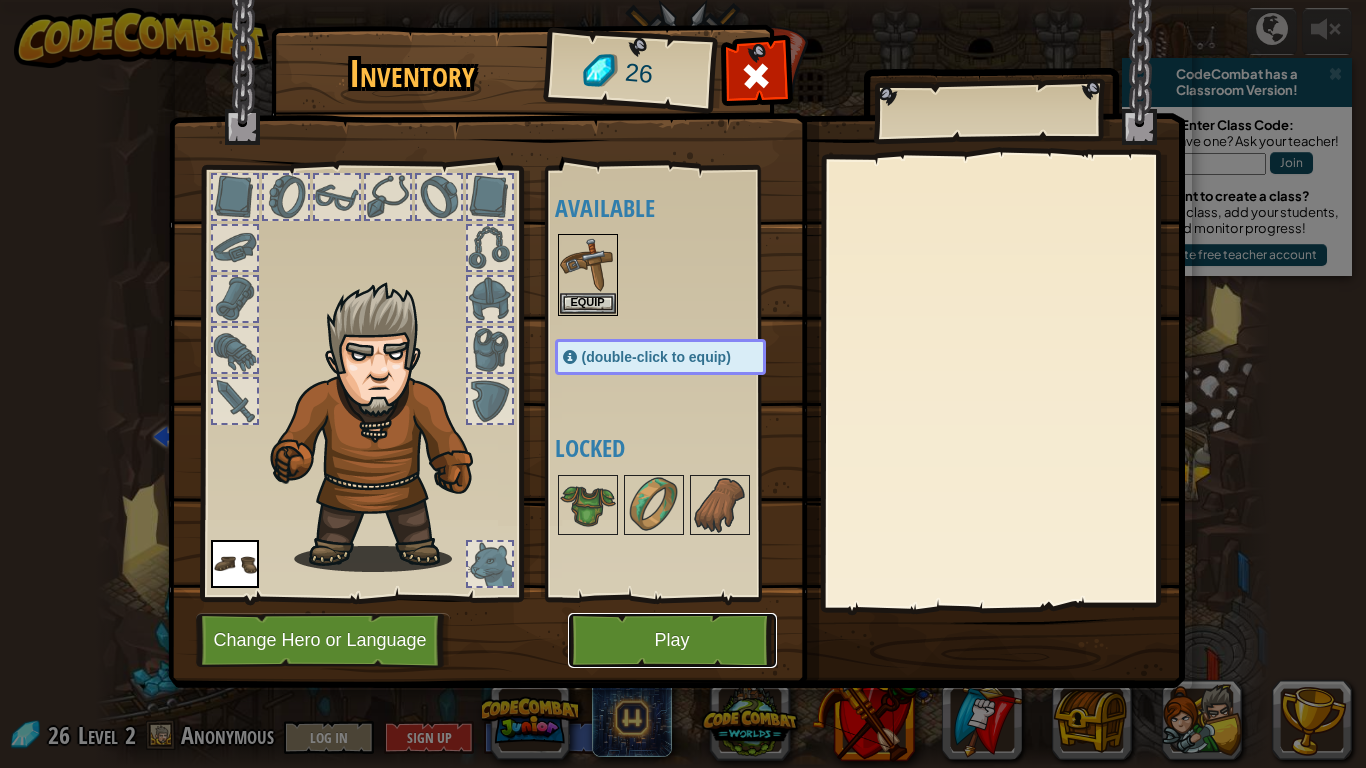 click on "Play" at bounding box center [672, 640] 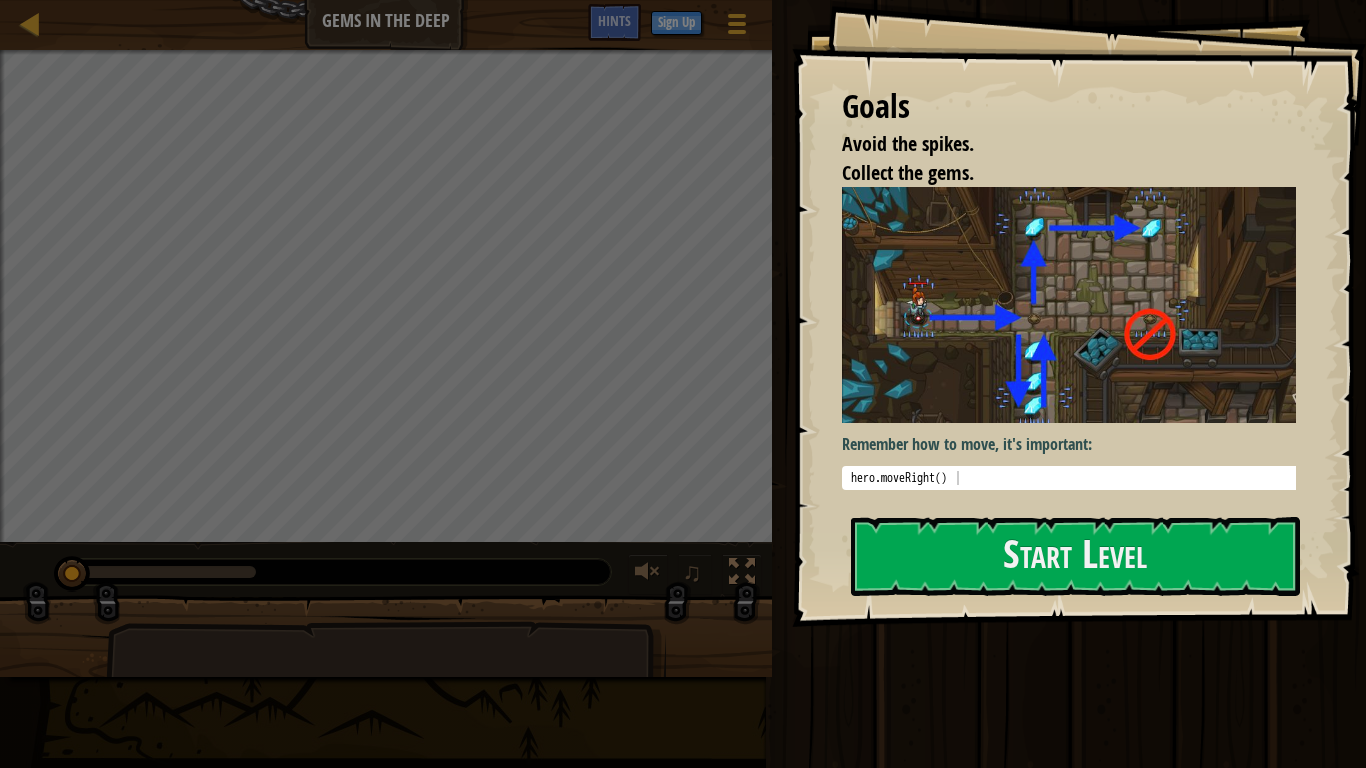 click on "Goals Avoid the spikes. Collect the gems.
Remember how to move, it's important:
1 hero . moveRight ( )     הההההההההההההההההההההההההההההההההההההההההההההההההההההההההההההההההההההההההההההההההההההההההההההההההההההההההההההההההההההההההההההההההההההההההההההההההההההההההההההההההההההההההההההההההההההההההההההההההההההההההההההההההההההההההההההההההההההההההההההההההההההההההההההההה XXXXXXXXXXXXXXXXXXXXXXXXXXXXXXXXXXXXXXXXXXXXXXXXXXXXXXXXXXXXXXXXXXXXXXXXXXXXXXXXXXXXXXXXXXXXXXXXXXXXXXXXXXXXXXXXXXXXXXXXXXXXXXXXXXXXXXXXXXXXXXXXXXXXXXXXXXXXXXXXXXXXXXXXXXXXXXXXXXXXXXXXXXXXXXXXXXXXXXXXXXXXXXXXXXXXXXXXXXXXXXXXXXXXXXXXXXXXXXXXXXXXXXXXXXXXXXXX
Start Level Error loading from server. Try refreshing the page. You'll need a subscription to play this level. Subscribe Back to my courses" at bounding box center [1079, 313] 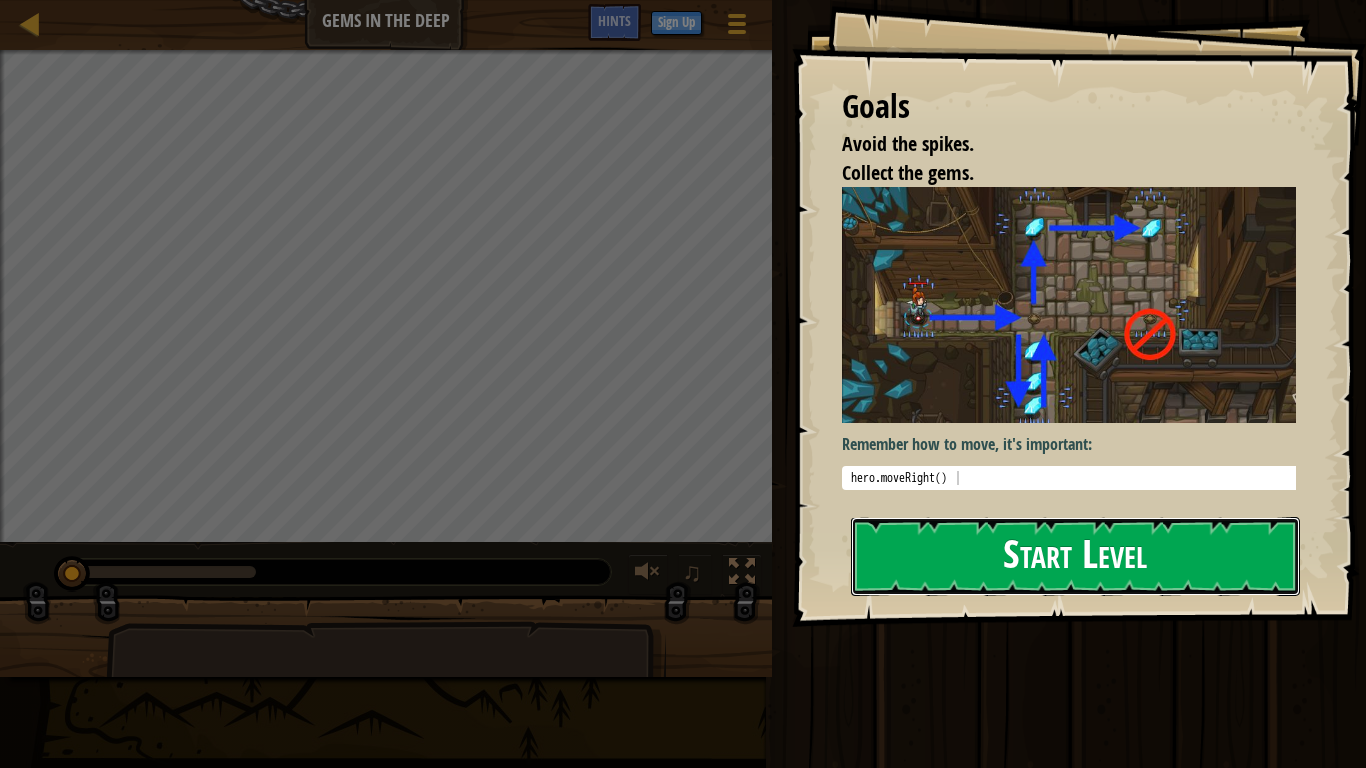 click on "Start Level" at bounding box center [1075, 556] 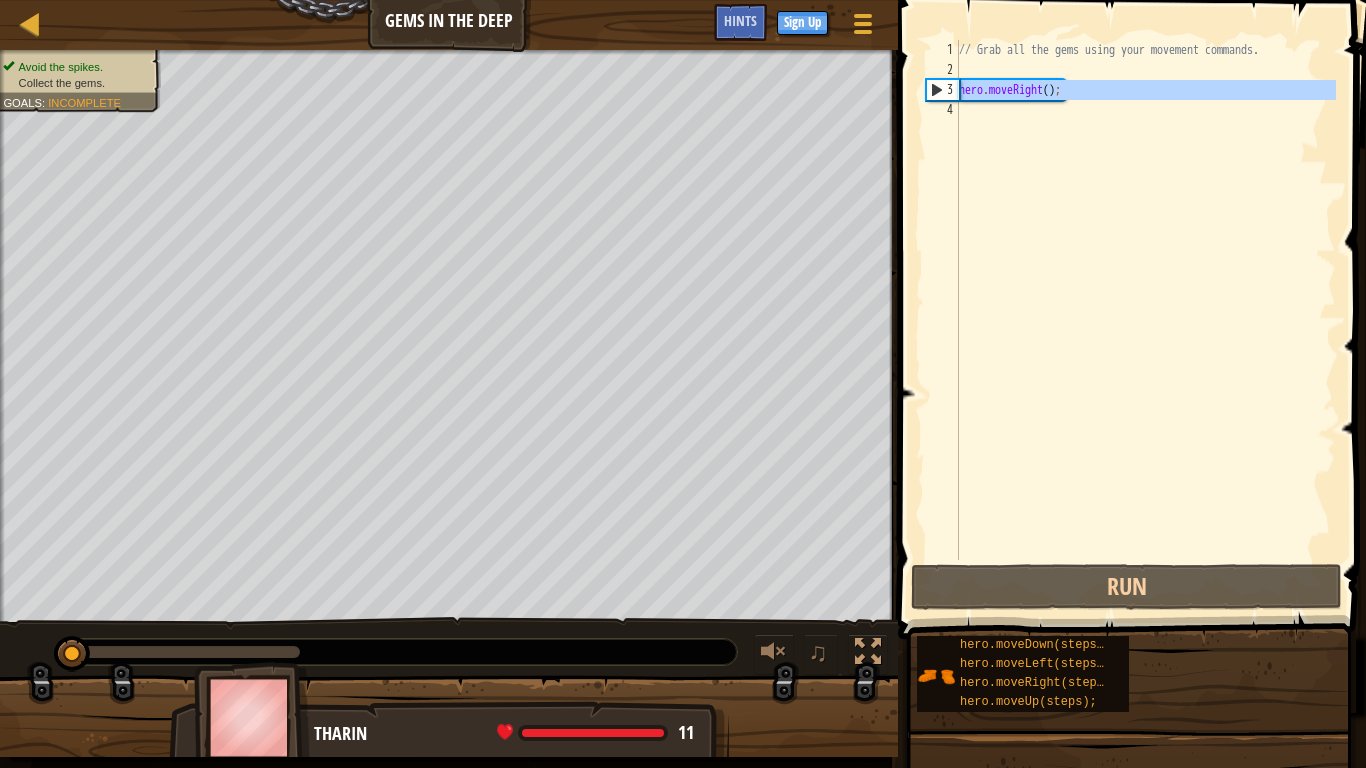 click on "3" at bounding box center (943, 90) 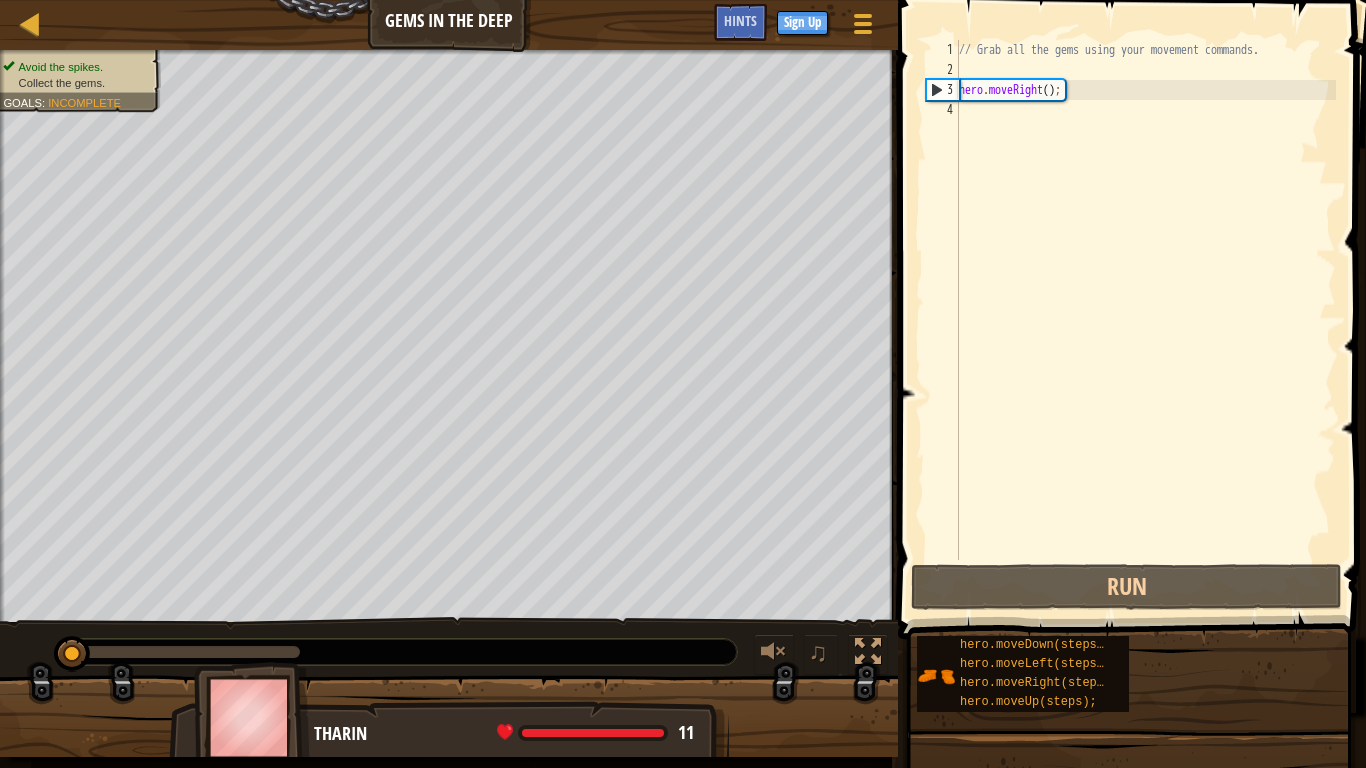click on "// Grab all the gems using your movement commands. hero . moveRight ( ) ;" at bounding box center (1145, 320) 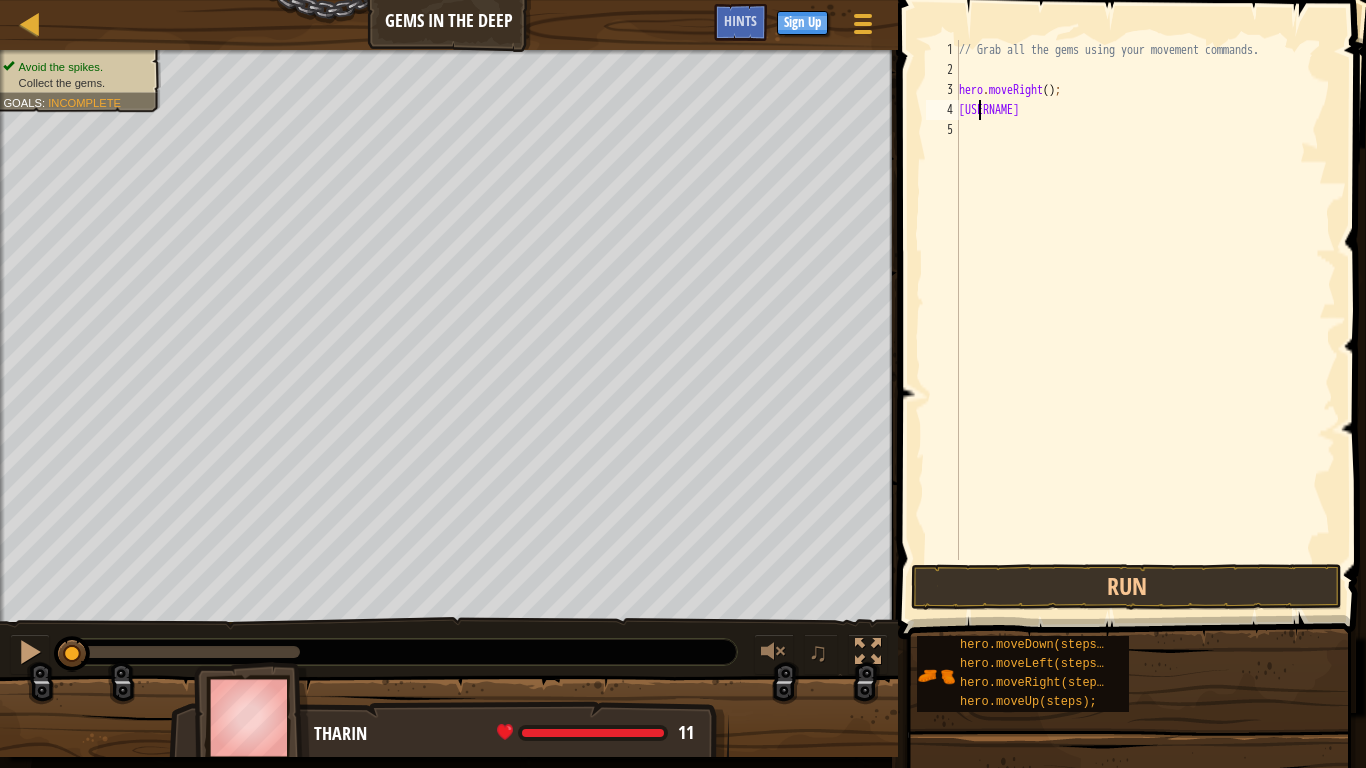 scroll, scrollTop: 9, scrollLeft: 0, axis: vertical 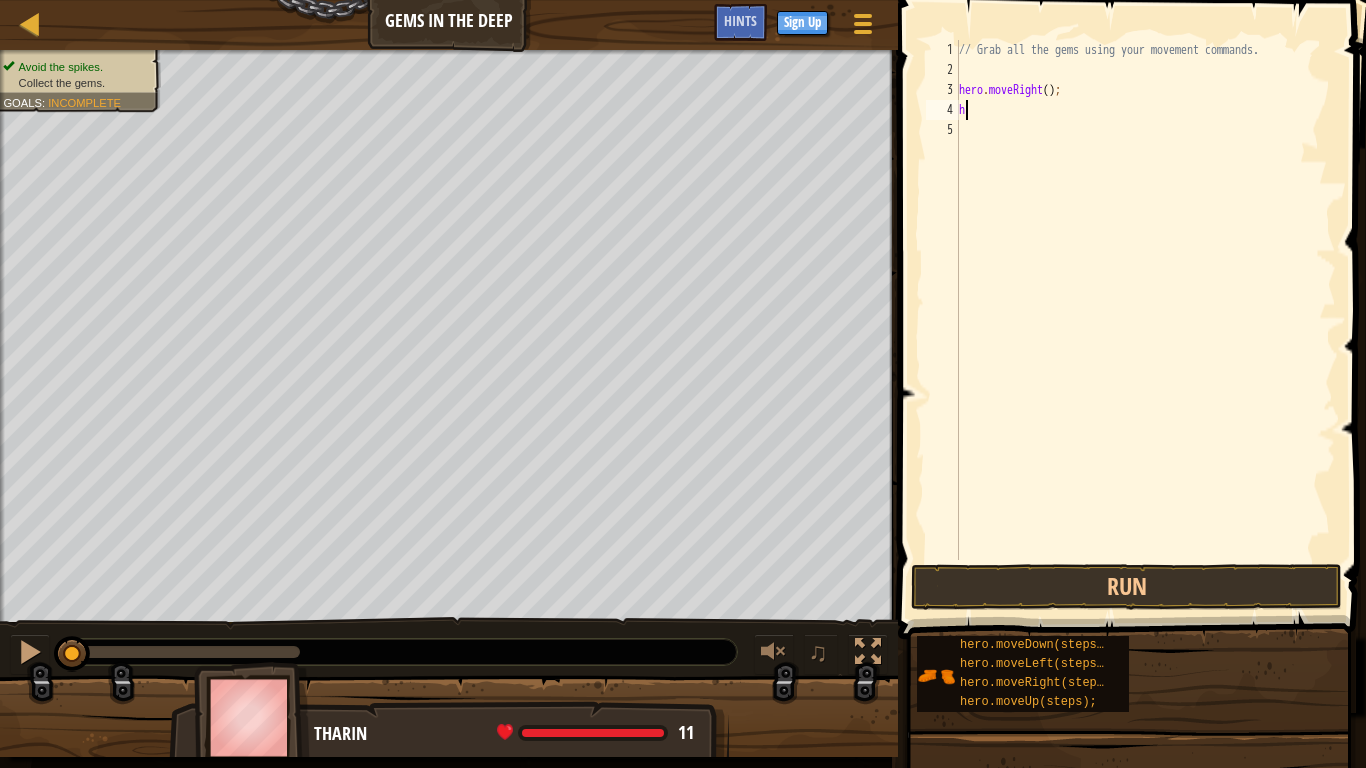 type on "h" 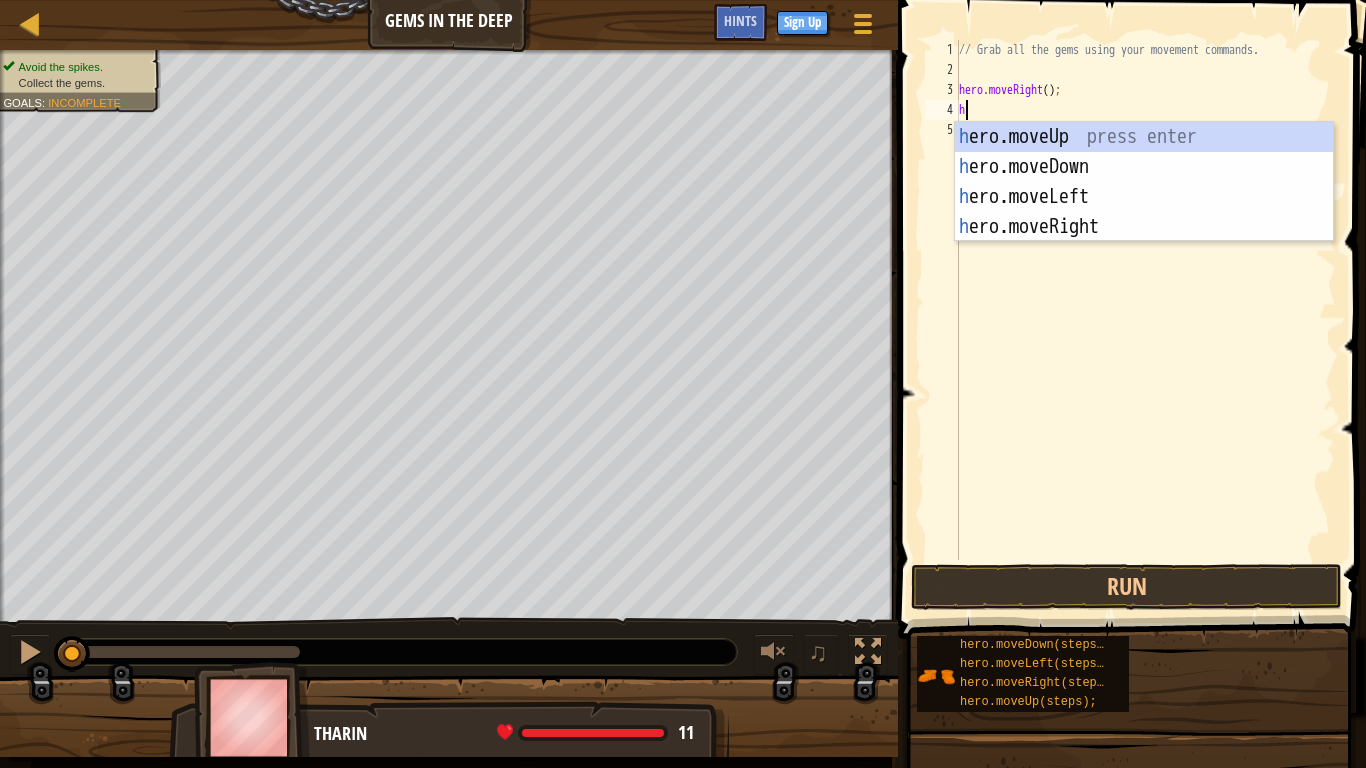 type on "her" 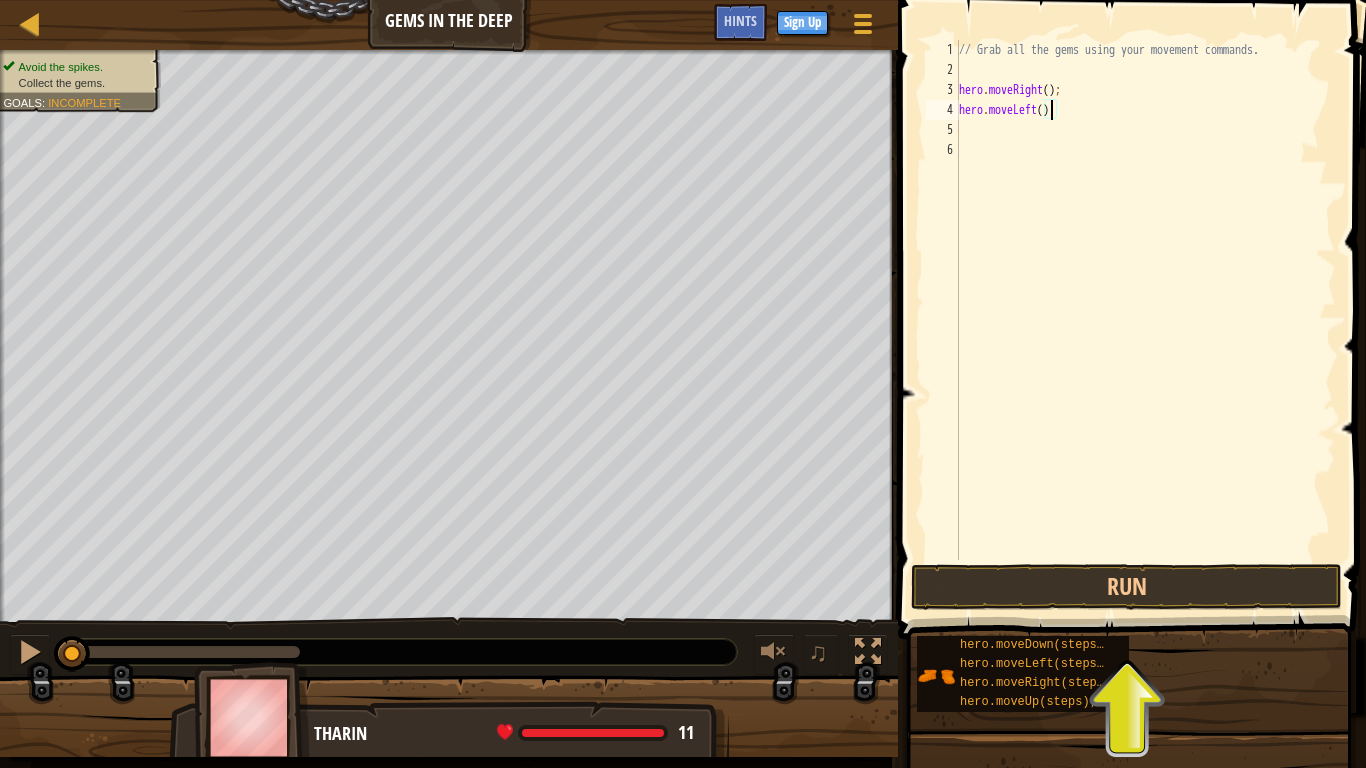 click on "// Grab all the gems using your movement commands. hero . moveRight ( ) ; hero . moveLeft ( ) ;" at bounding box center [1145, 320] 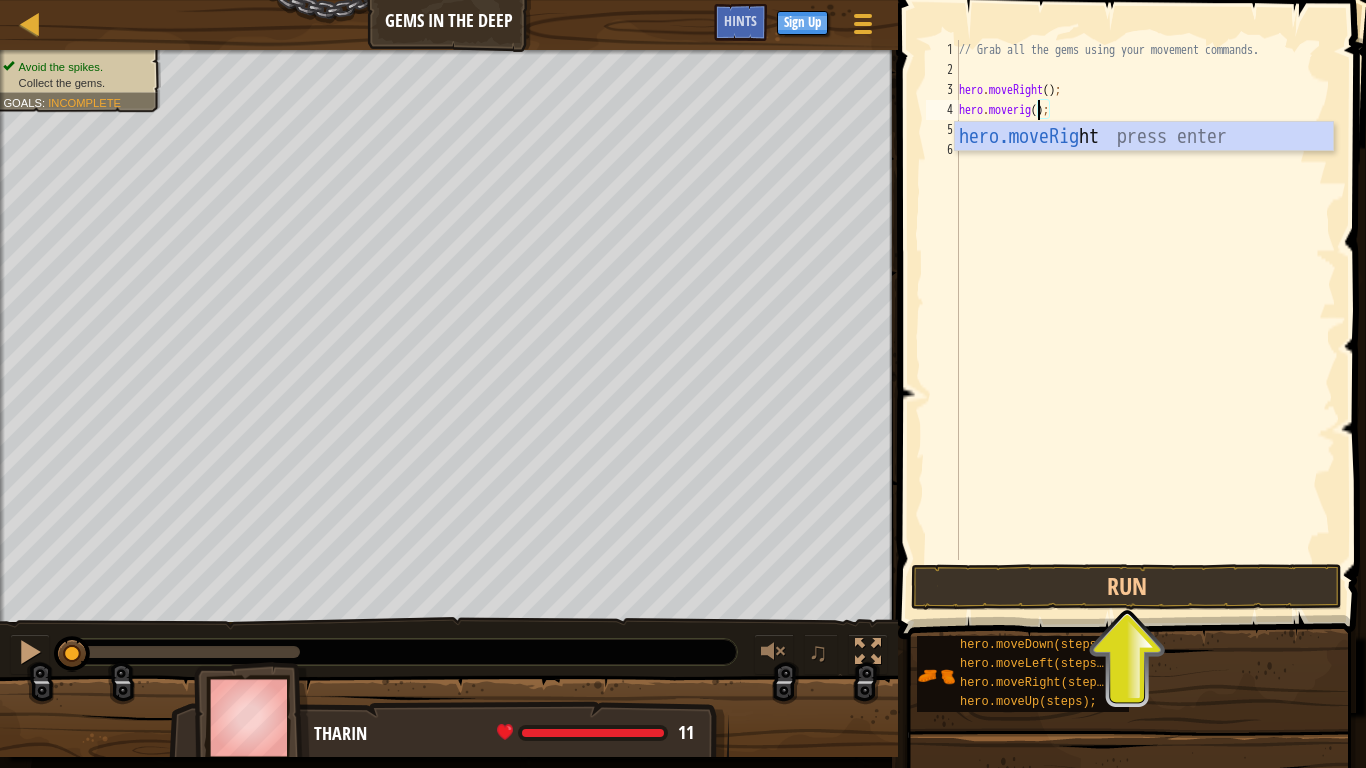 scroll, scrollTop: 9, scrollLeft: 7, axis: both 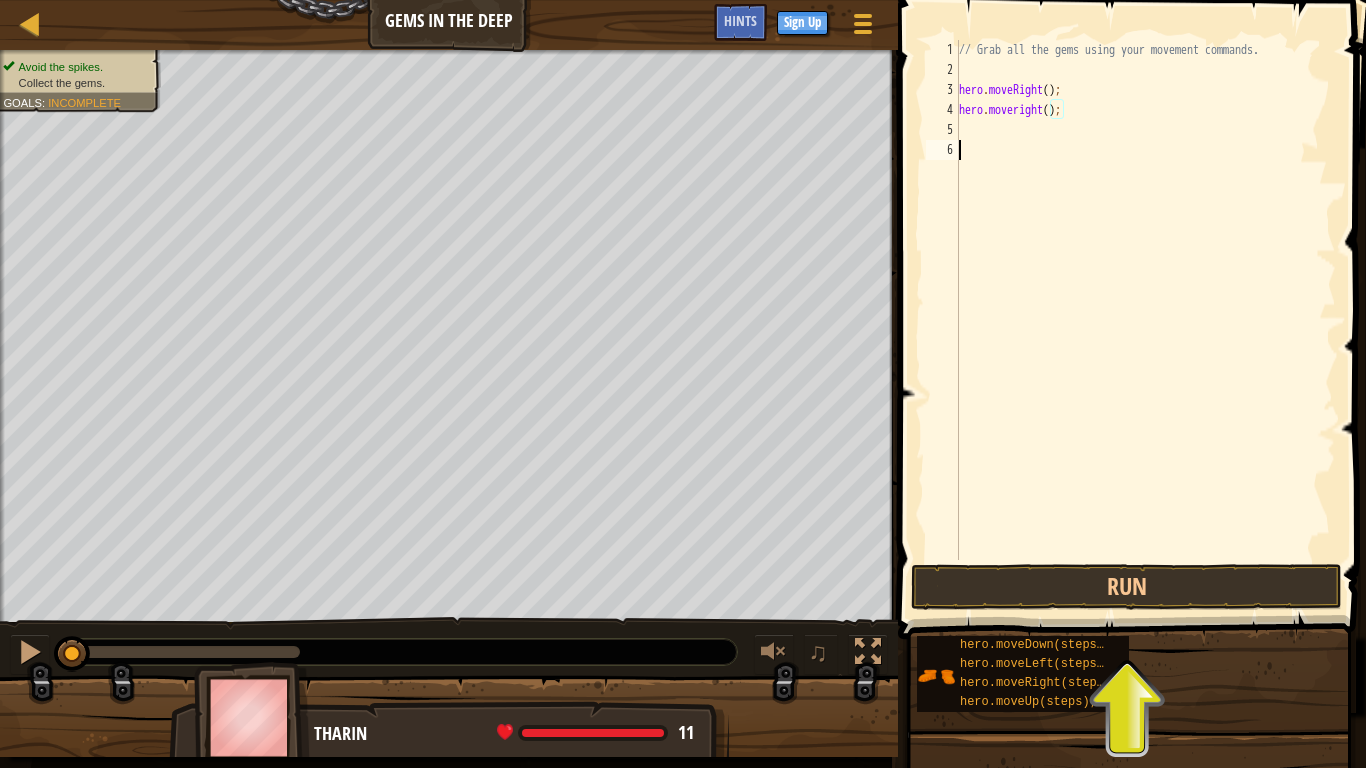 click on "// Grab all the gems using your movement commands. hero . moveRight ( ) ; hero . moveLeft ( ) ;" at bounding box center [1145, 320] 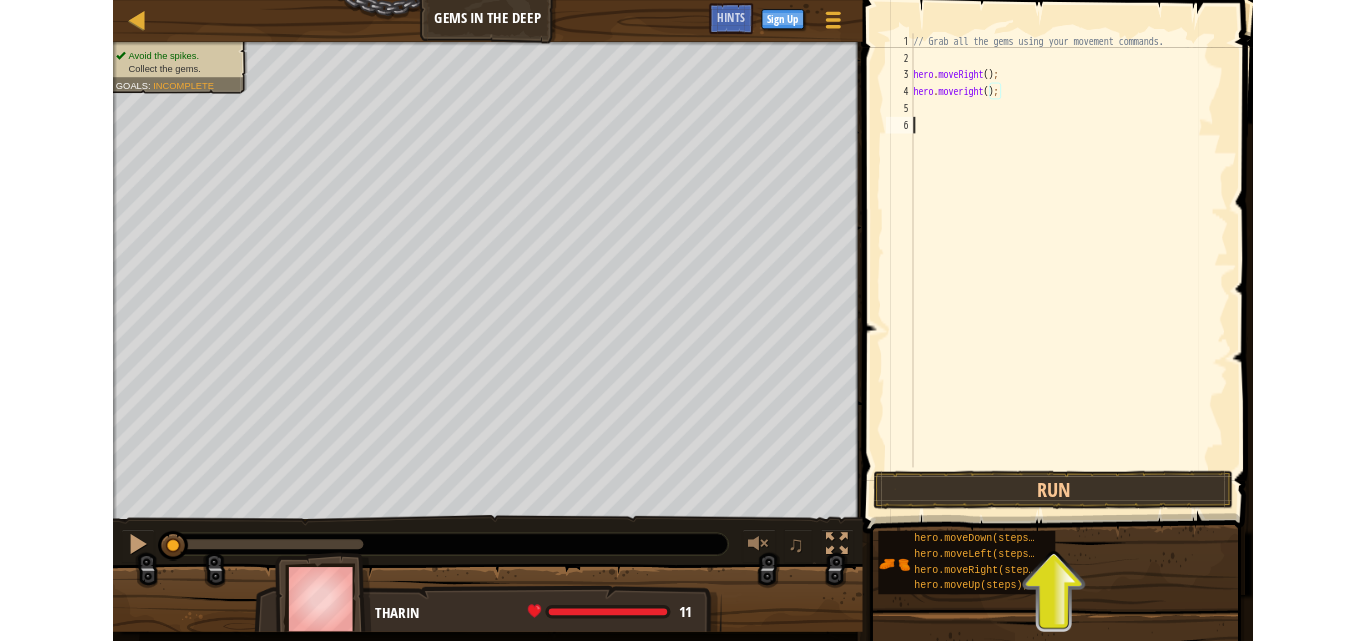 scroll, scrollTop: 9, scrollLeft: 0, axis: vertical 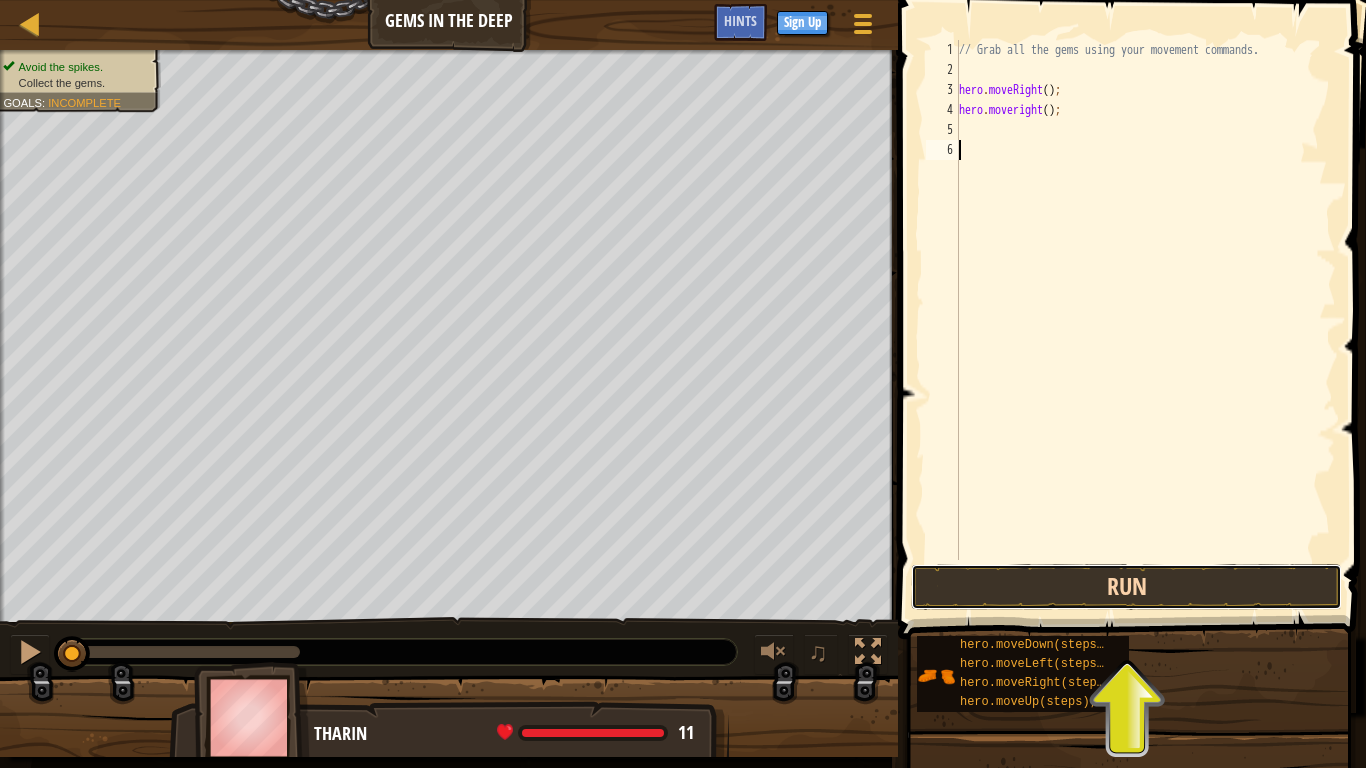 click on "Run" at bounding box center (1126, 587) 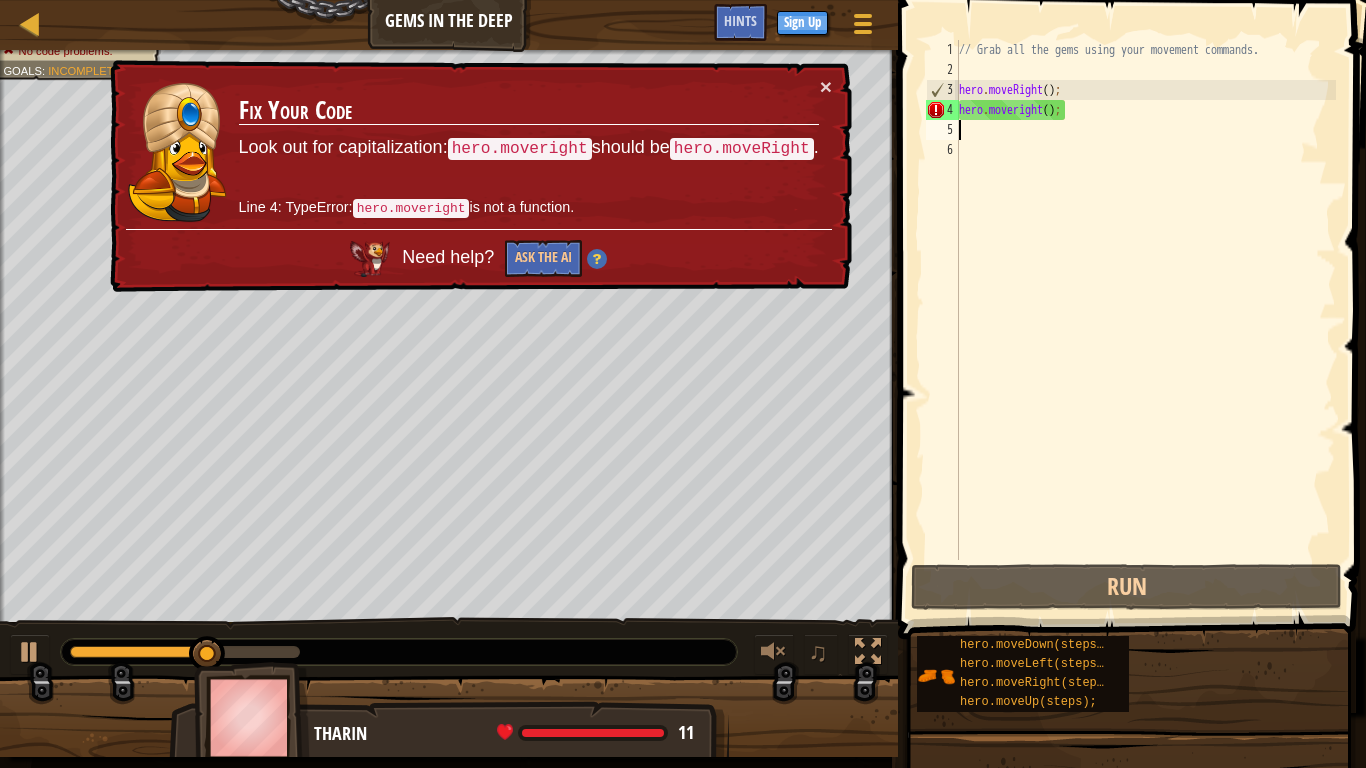 click on "// Grab all the gems using your movement commands. hero . moveRight ( ) ; hero . moveLeft ( ) ;" at bounding box center (1145, 320) 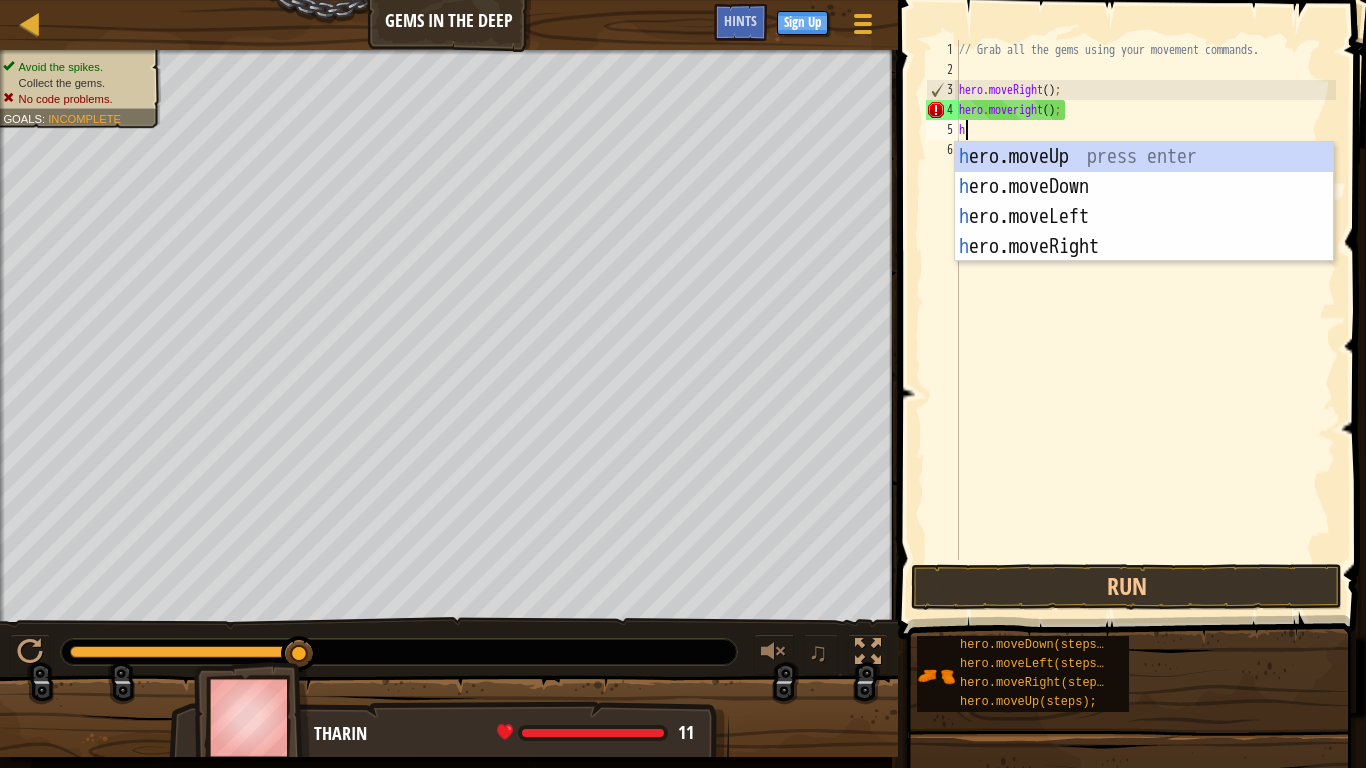 type on "her" 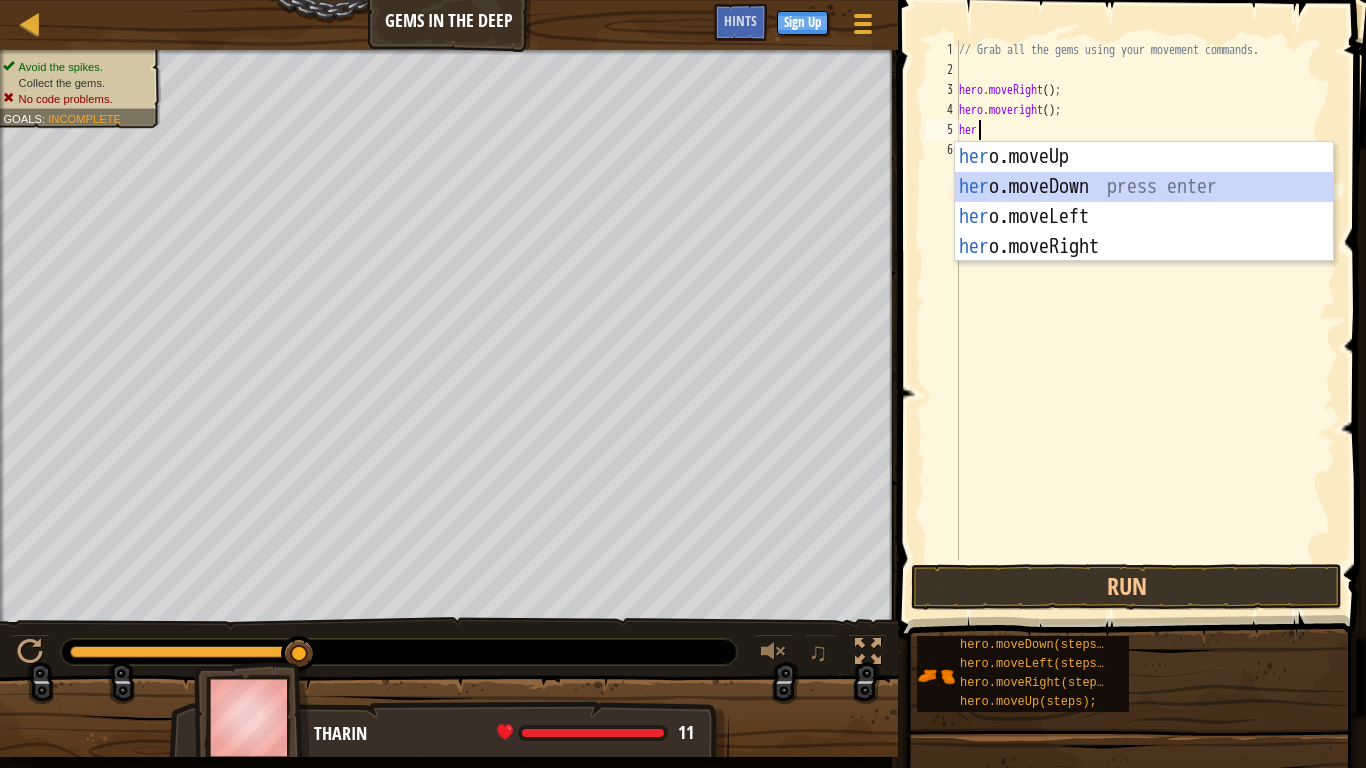 type 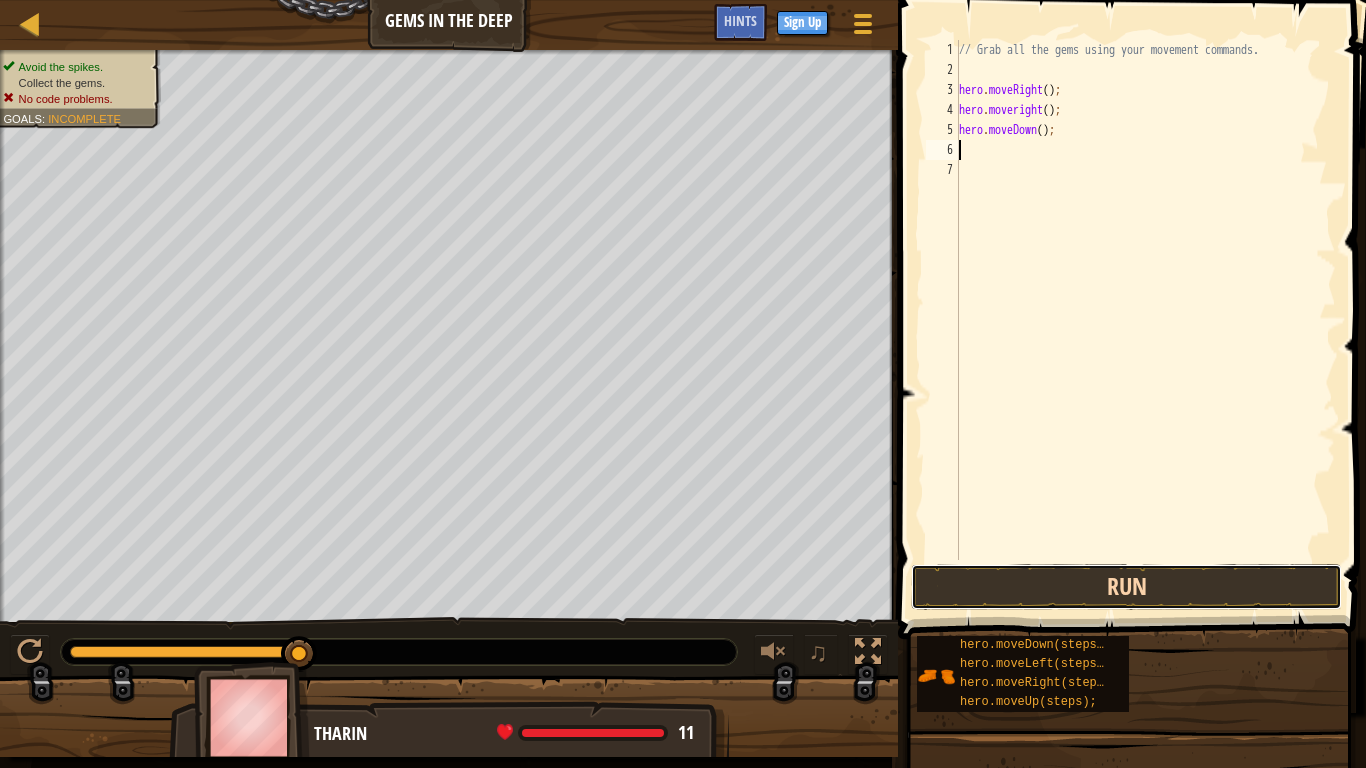 click on "Run" at bounding box center [1126, 587] 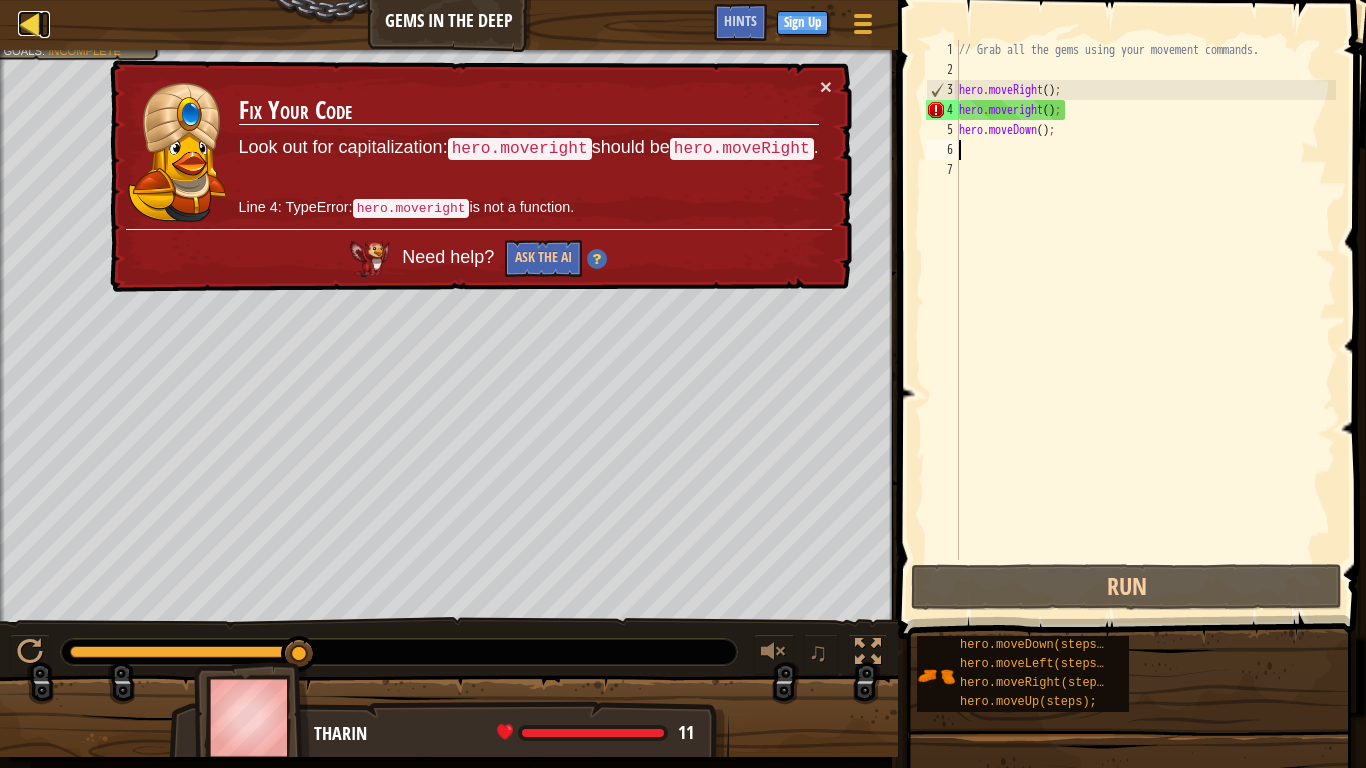 click at bounding box center (30, 23) 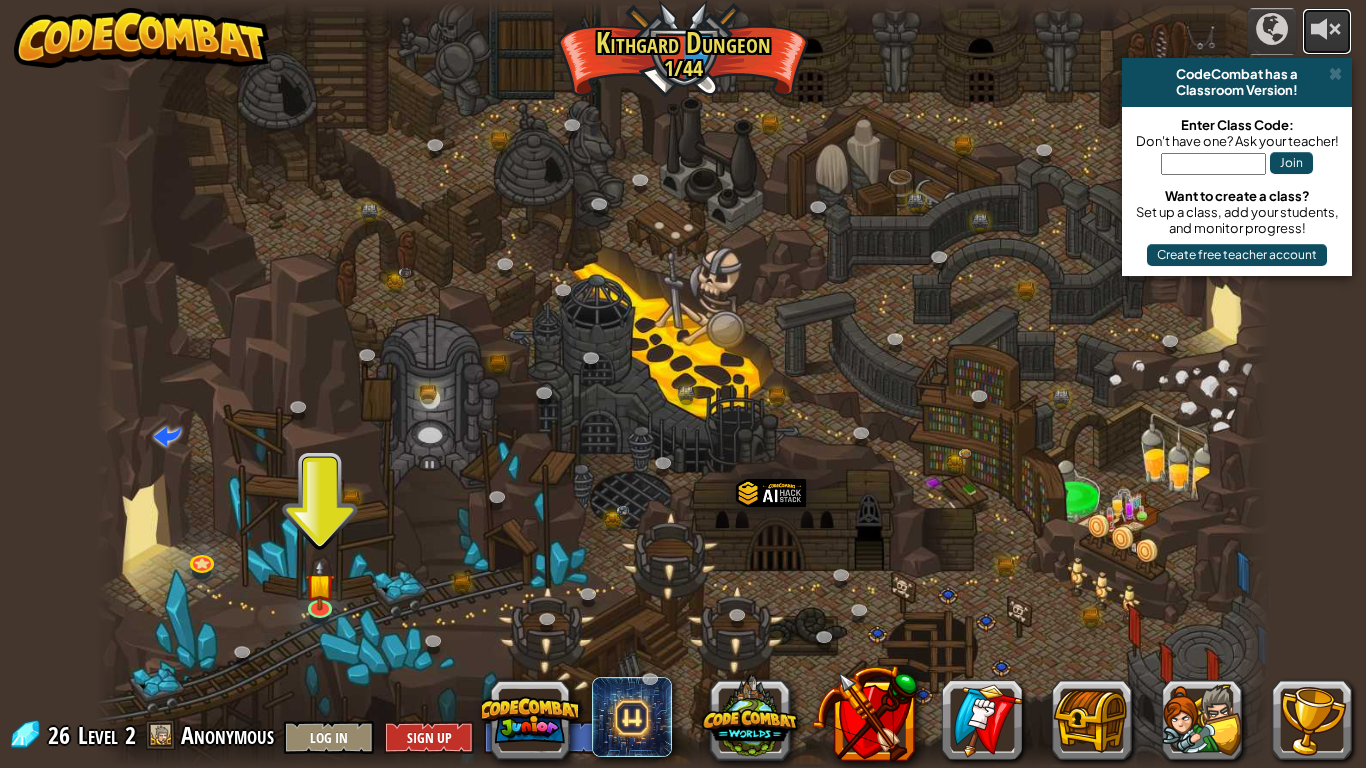 click at bounding box center (1327, 29) 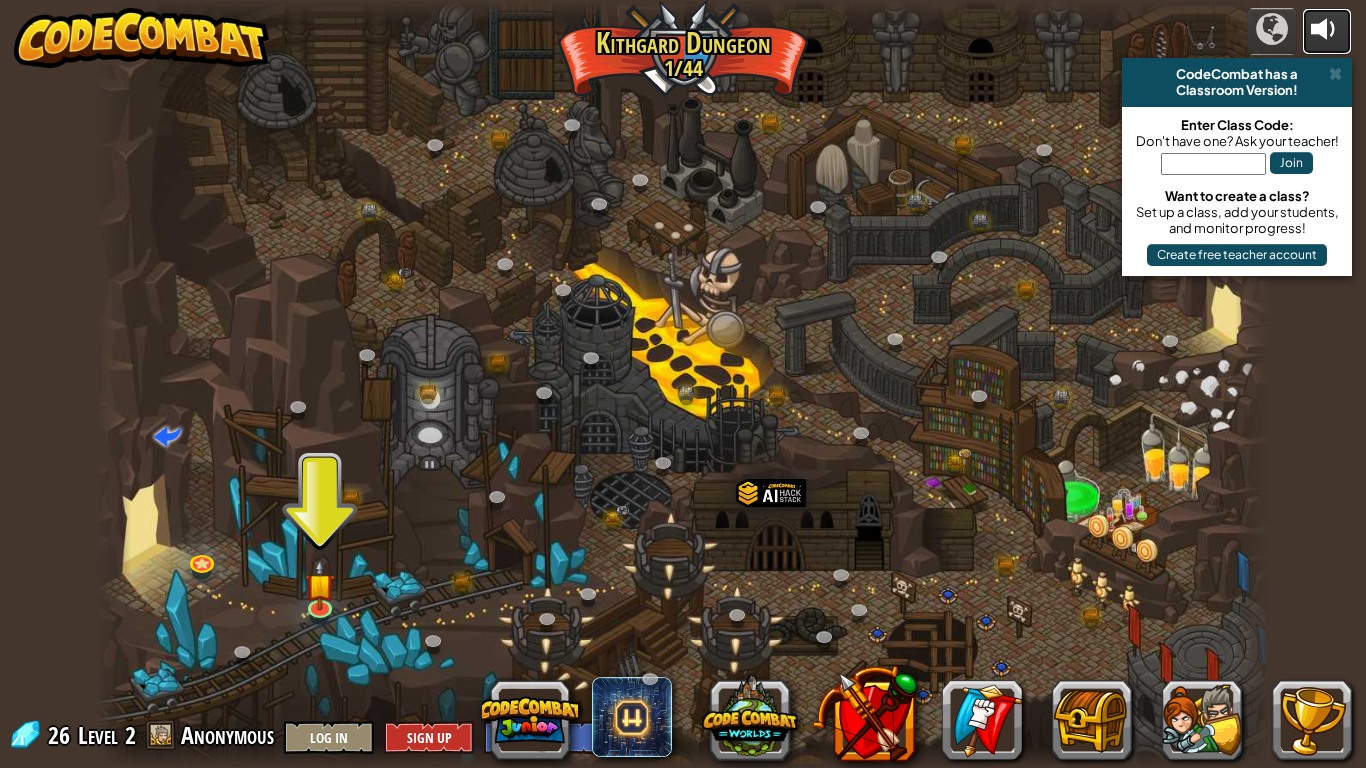 click at bounding box center [1327, 29] 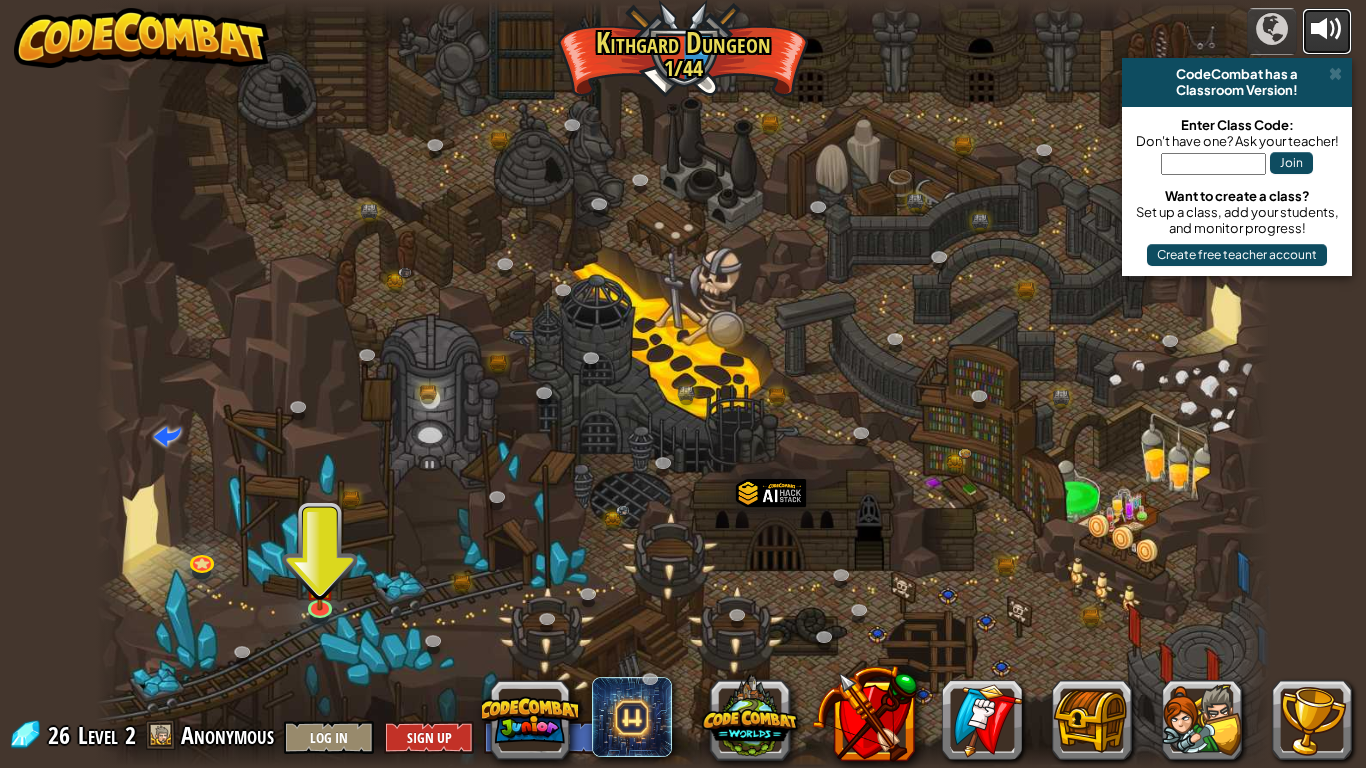click at bounding box center (1327, 29) 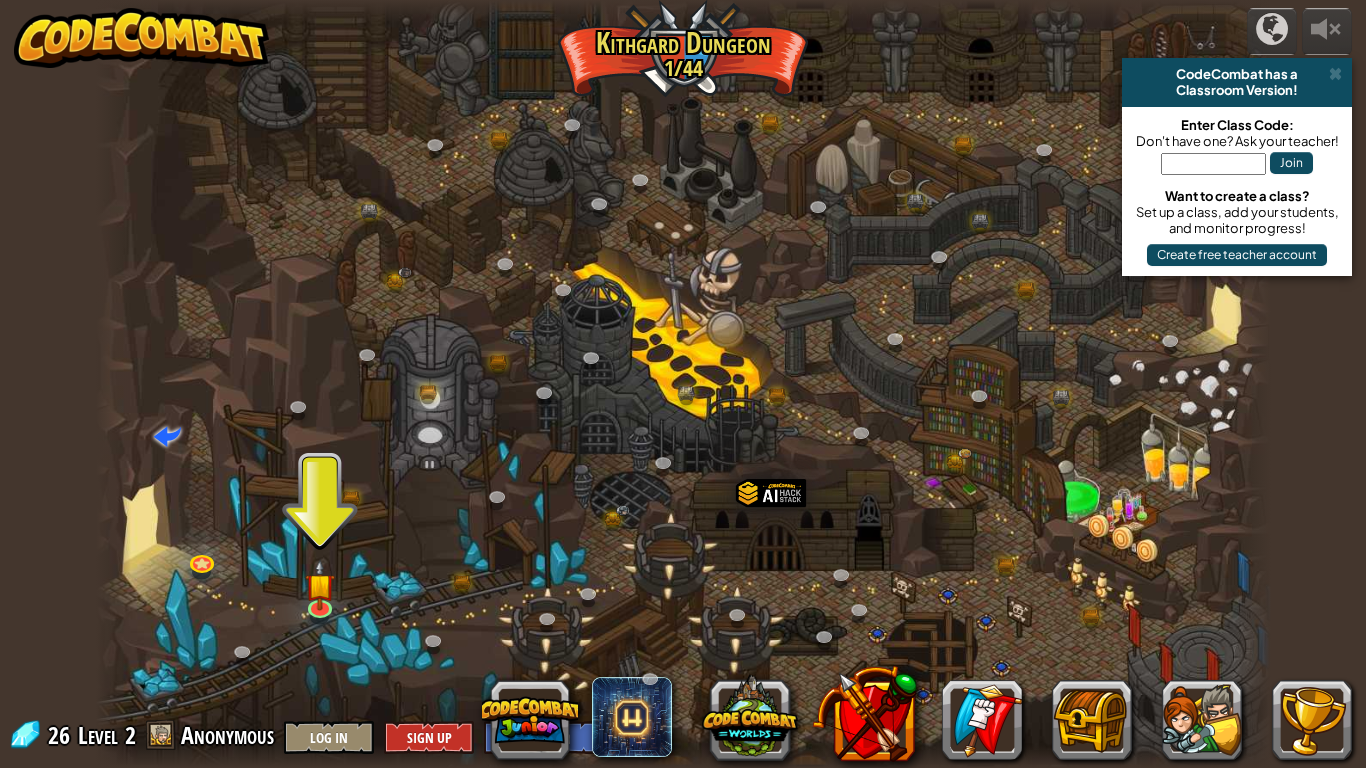 click at bounding box center [25, 735] 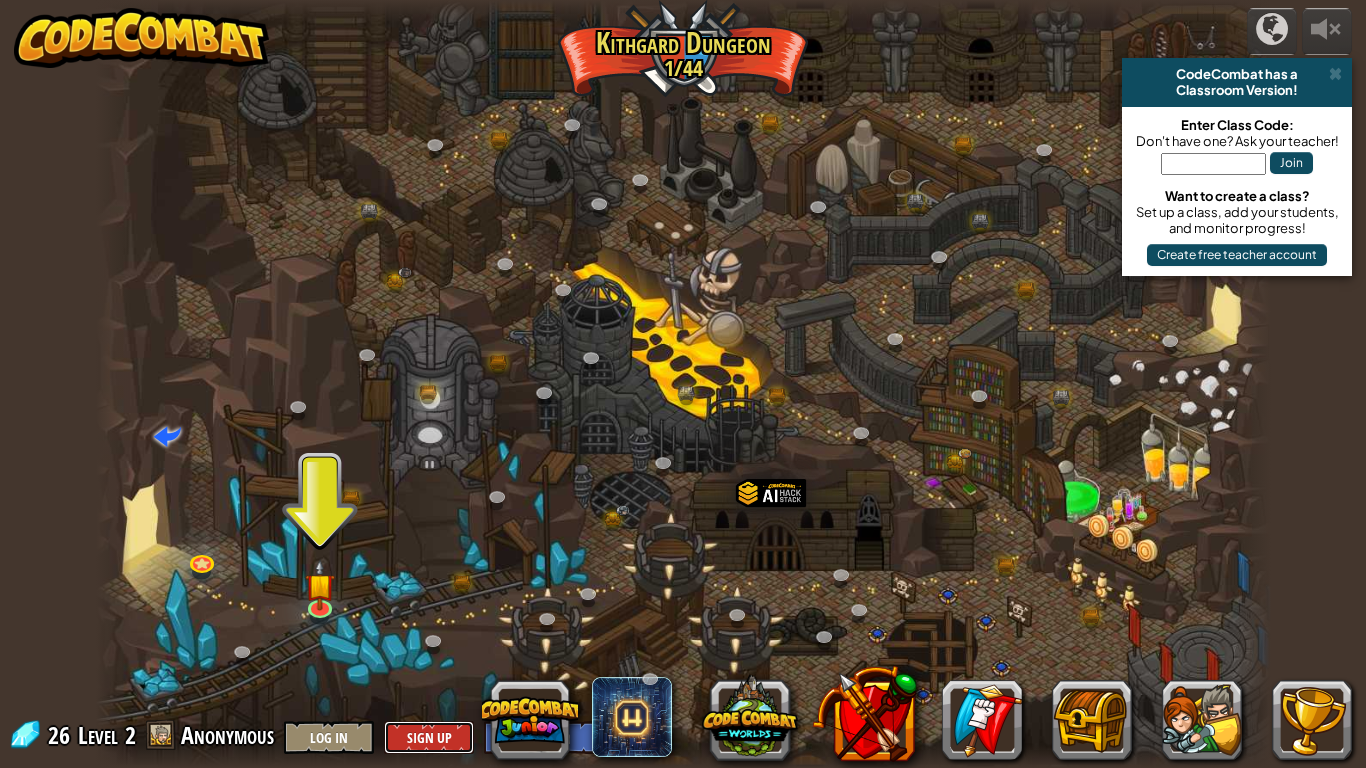 click on "Sign Up" at bounding box center (429, 737) 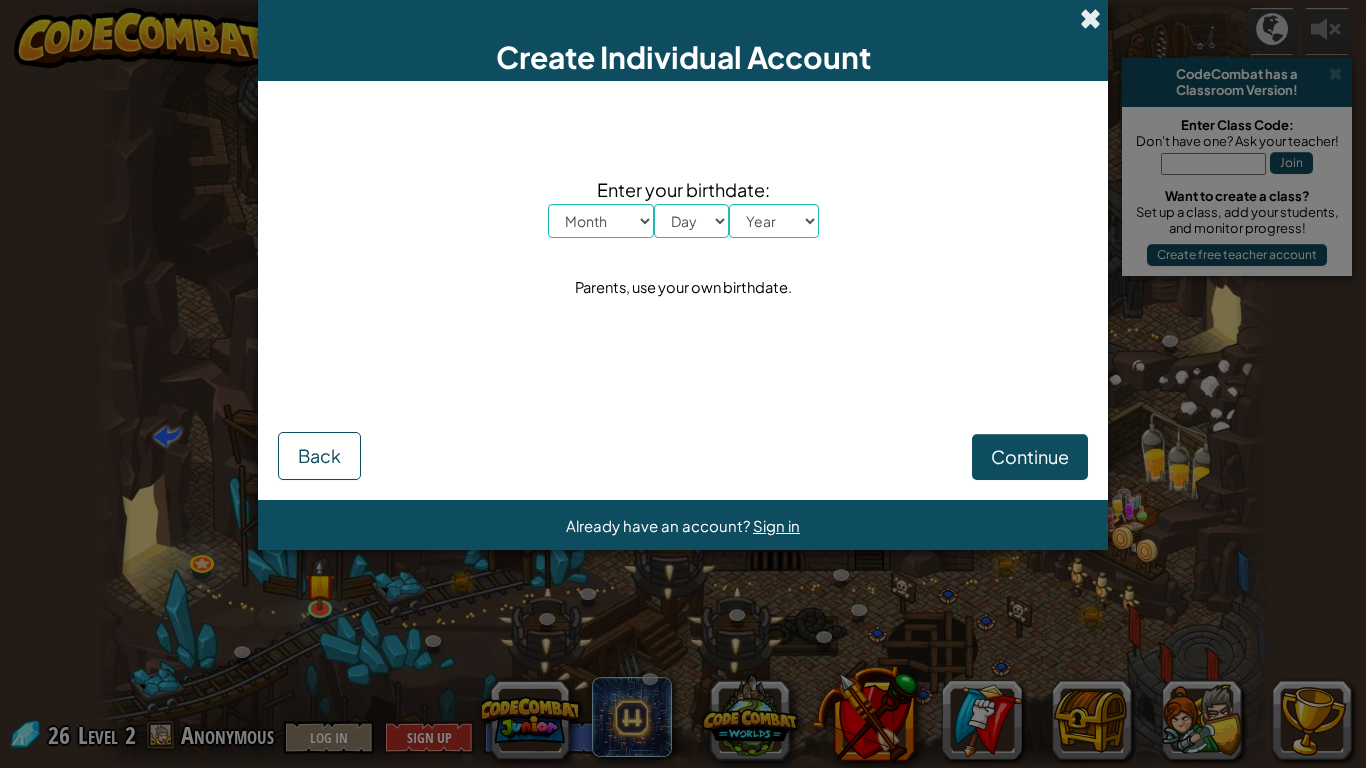 click at bounding box center (1090, 18) 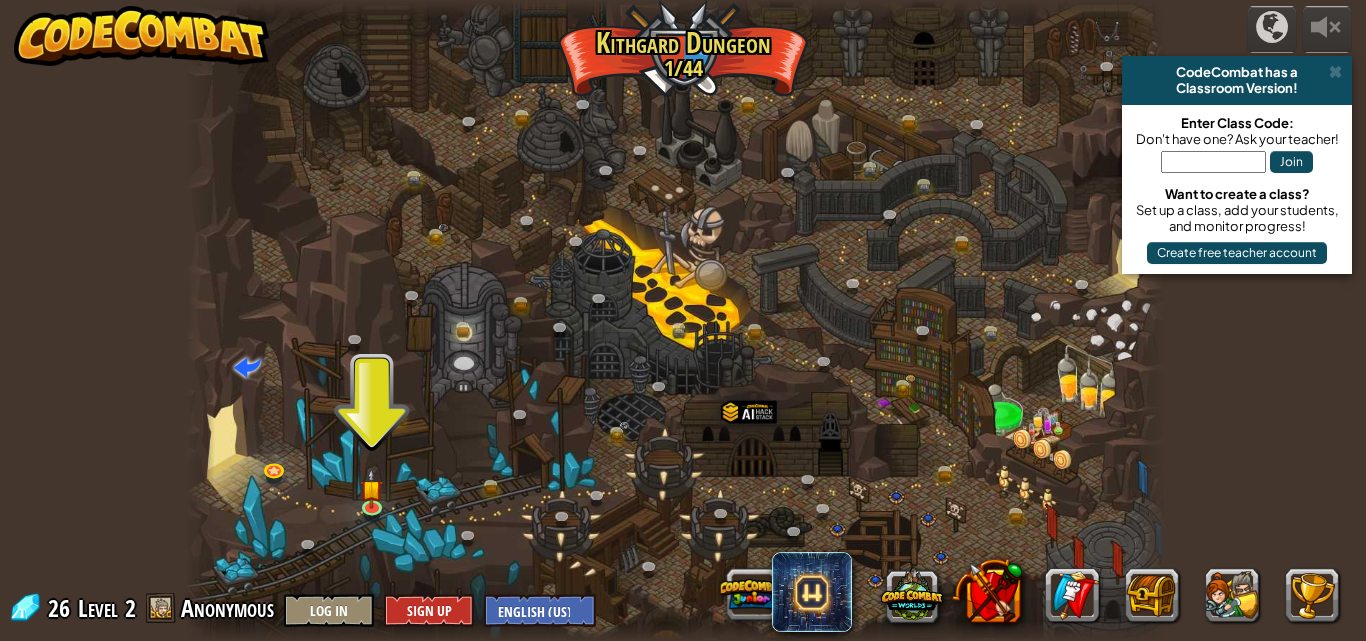 click at bounding box center [675, 320] 